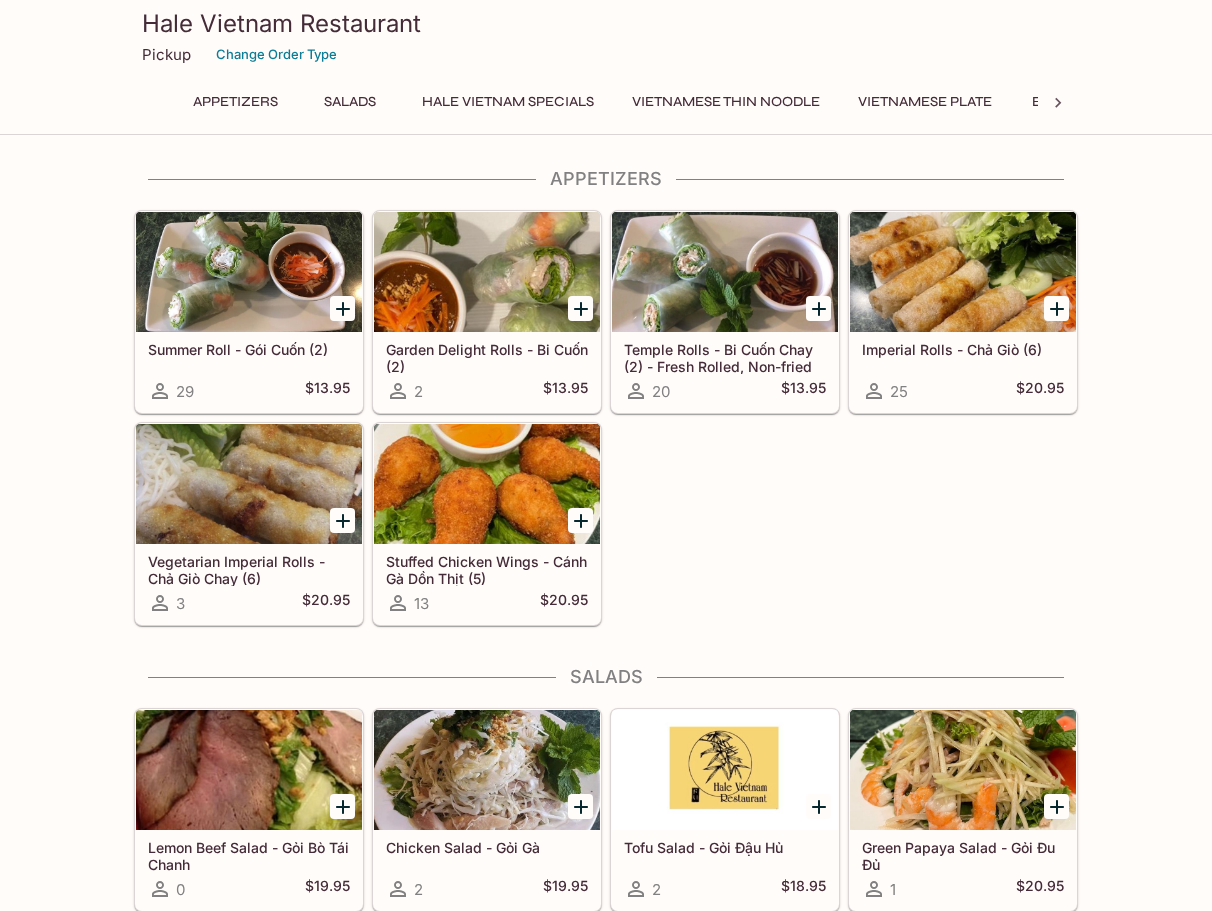 scroll, scrollTop: 0, scrollLeft: 0, axis: both 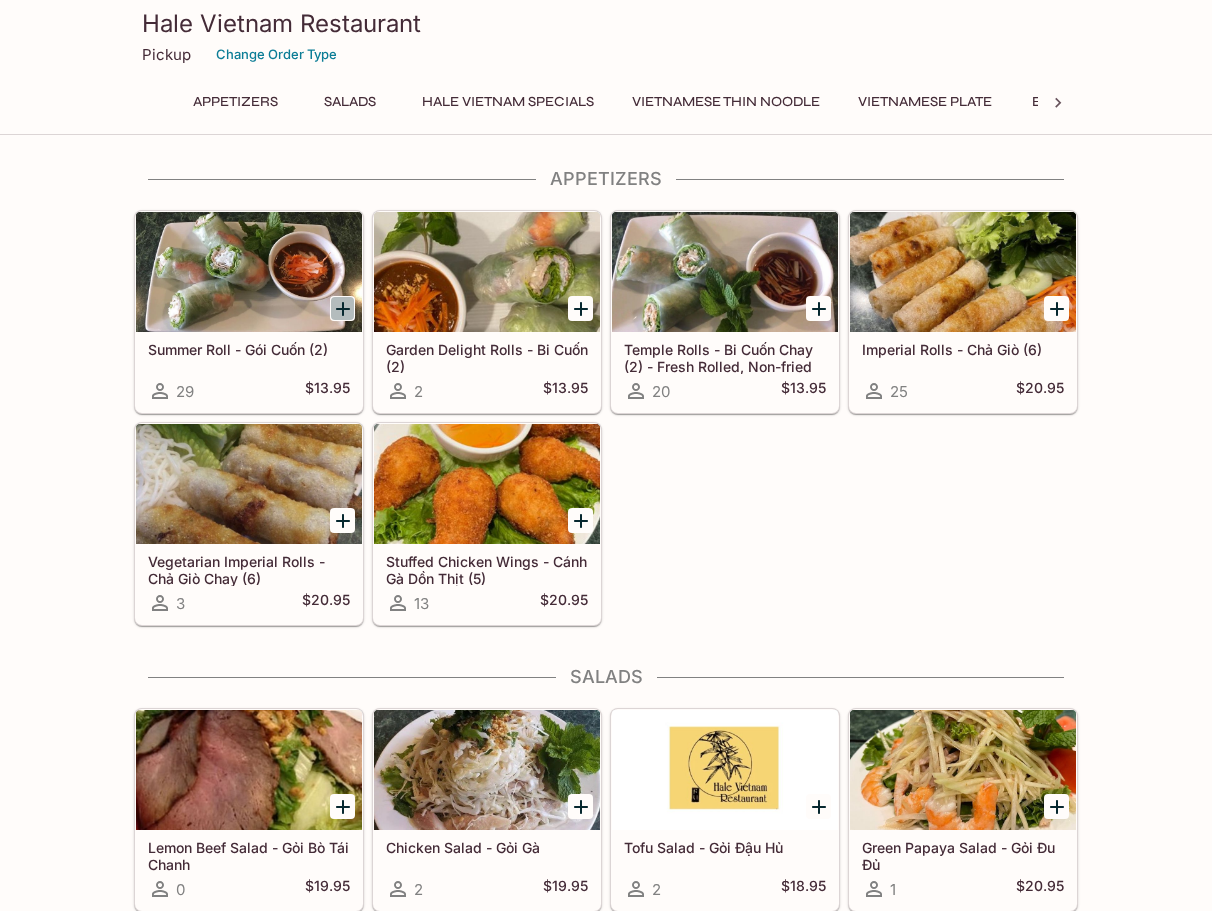 click 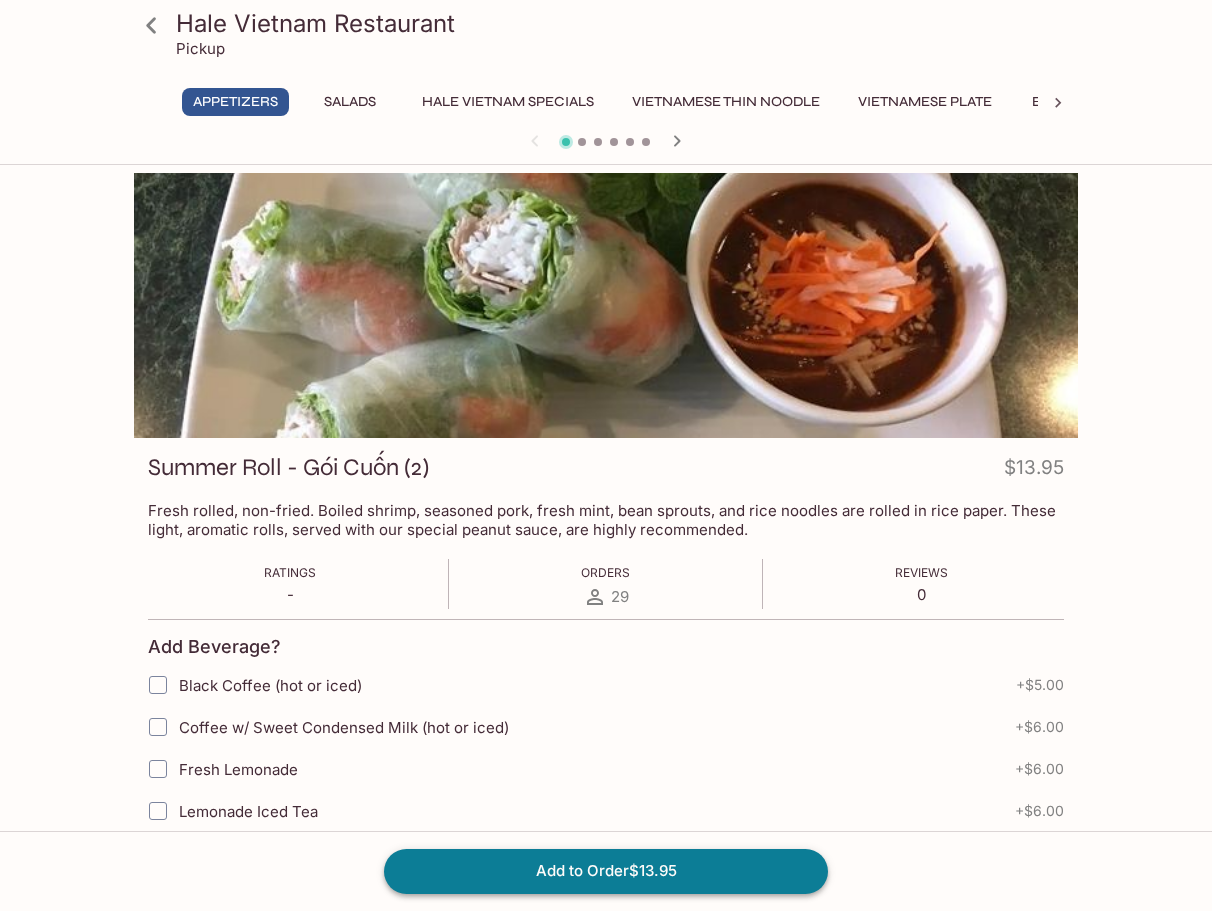 click on "Add to Order  $13.95" at bounding box center (606, 871) 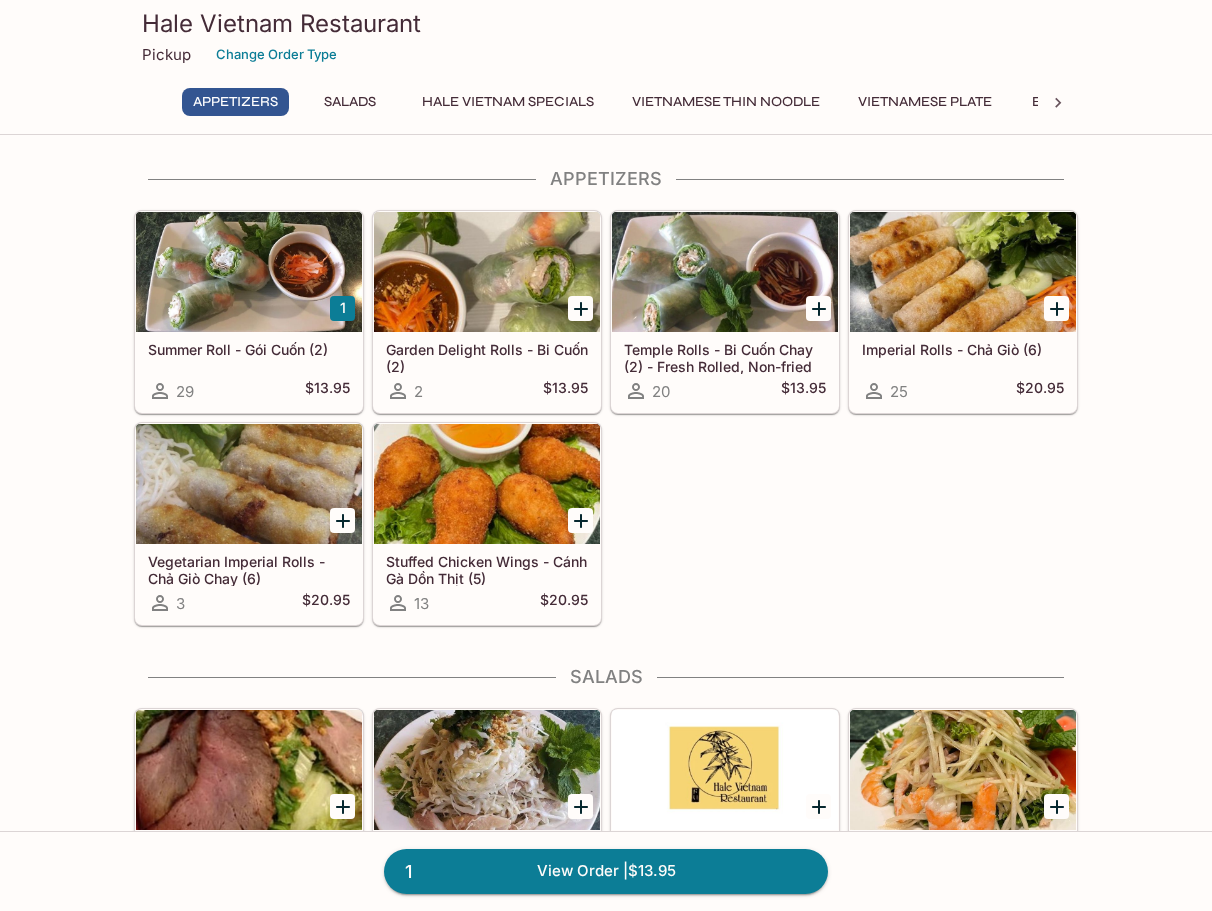 click on "Vietnamese Thin Noodle" at bounding box center (726, 102) 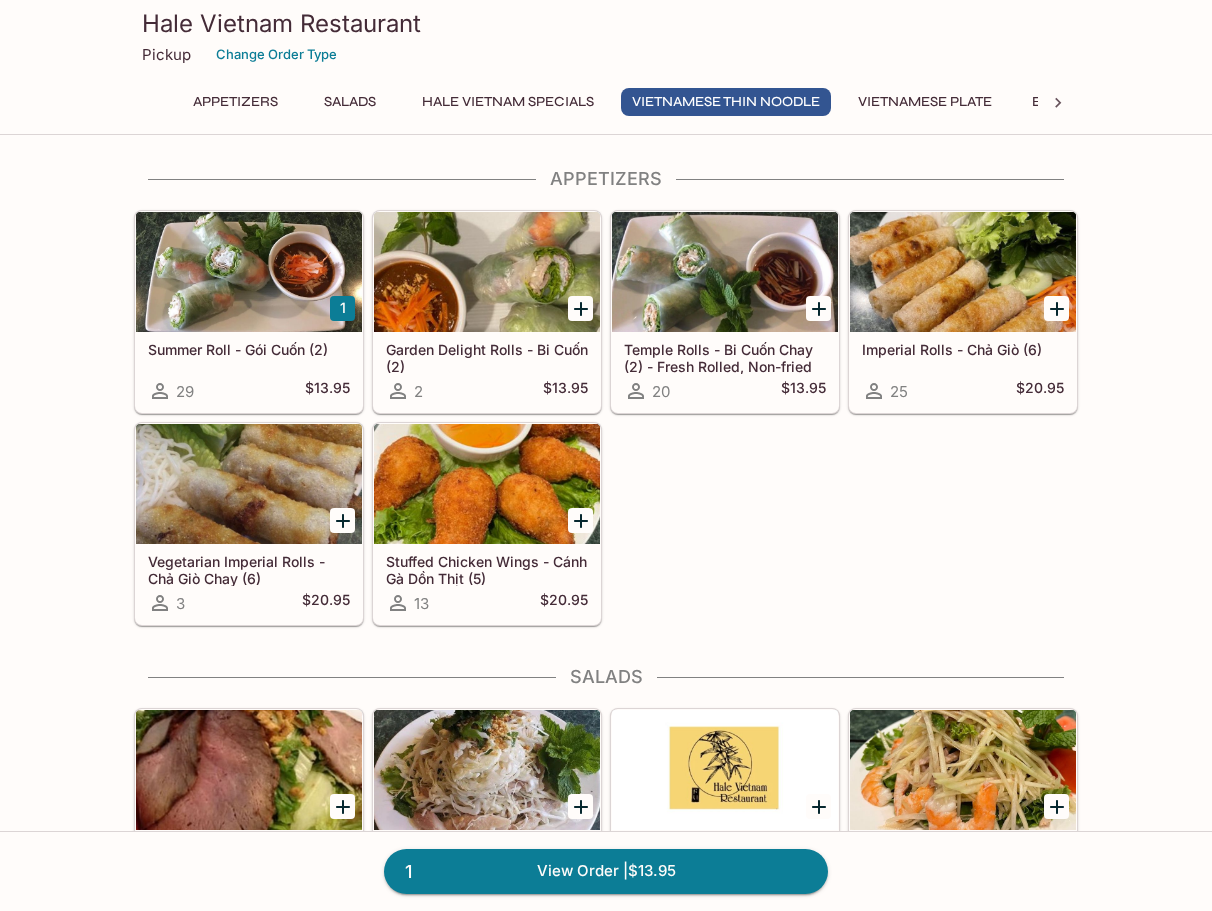 scroll, scrollTop: 2128, scrollLeft: 0, axis: vertical 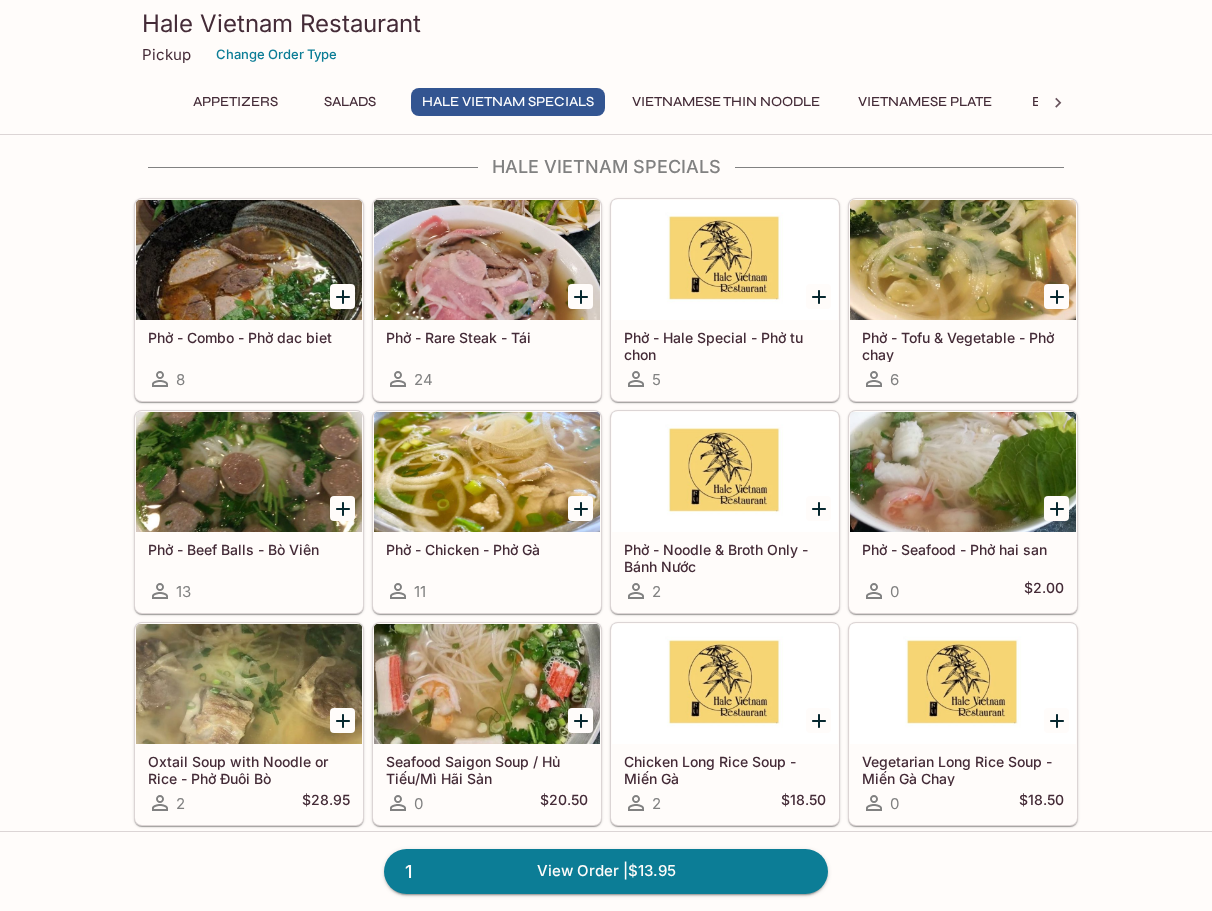 click on "Vietnamese Thin Noodle" at bounding box center [726, 102] 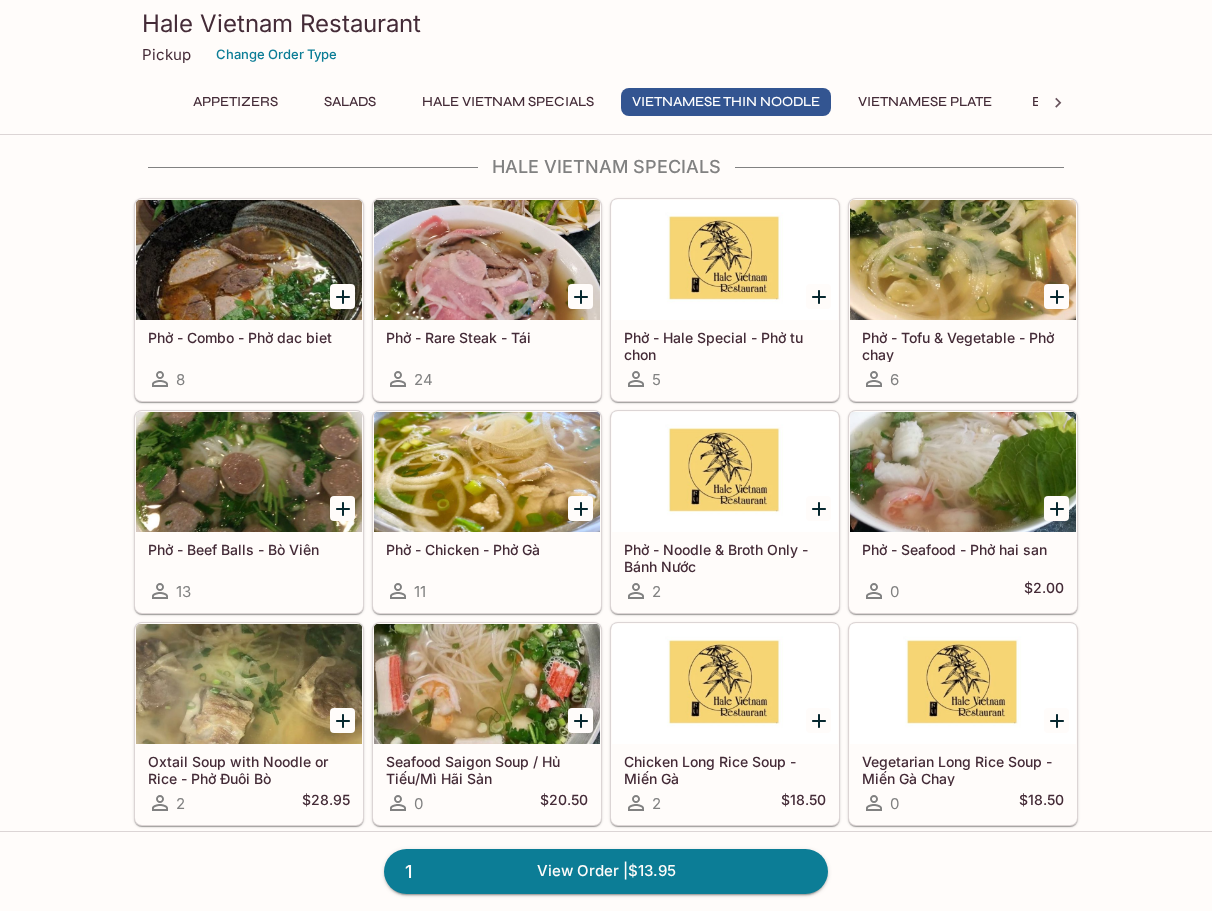 scroll, scrollTop: 2128, scrollLeft: 0, axis: vertical 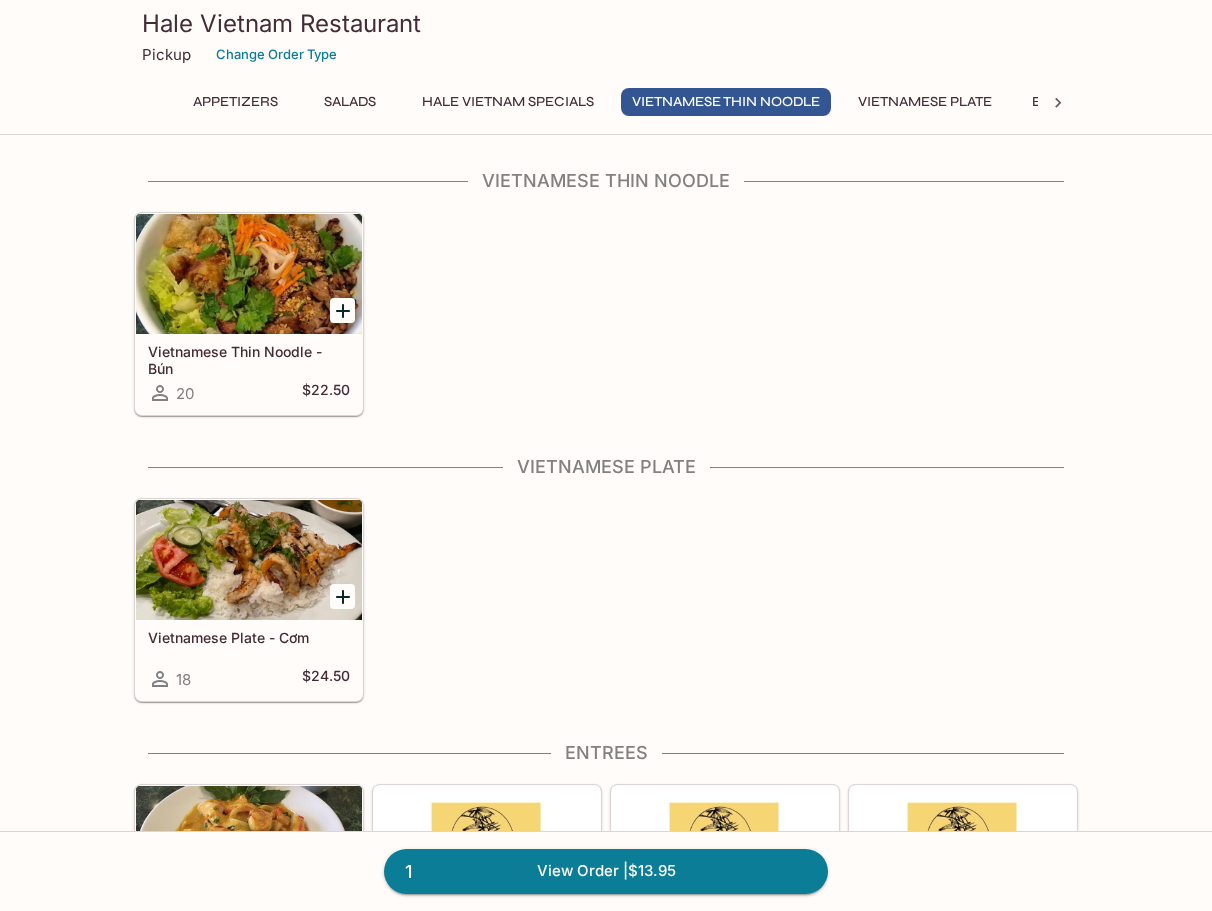 click on "Vietnamese Thin Noodle - Bún 20 $22.50" at bounding box center (249, 374) 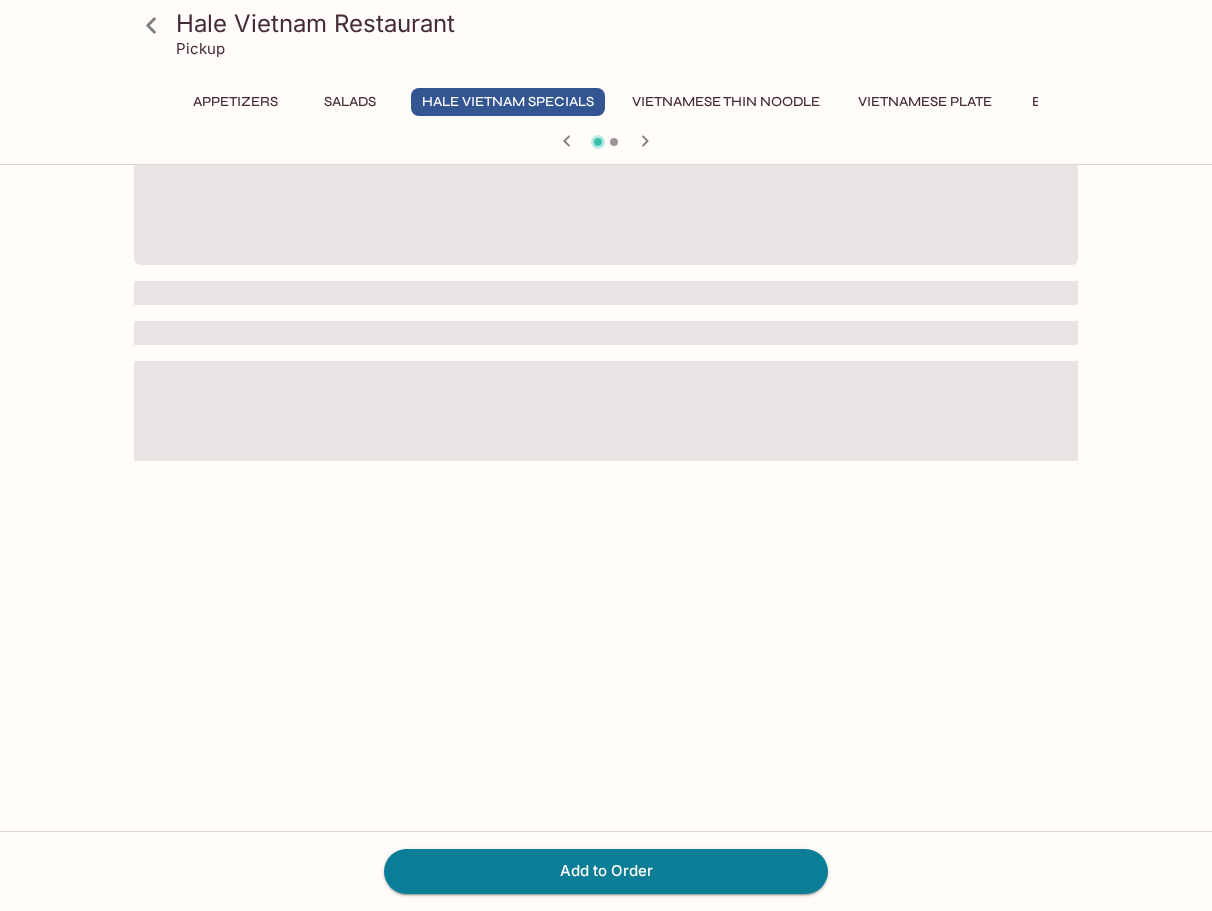 scroll, scrollTop: 0, scrollLeft: 0, axis: both 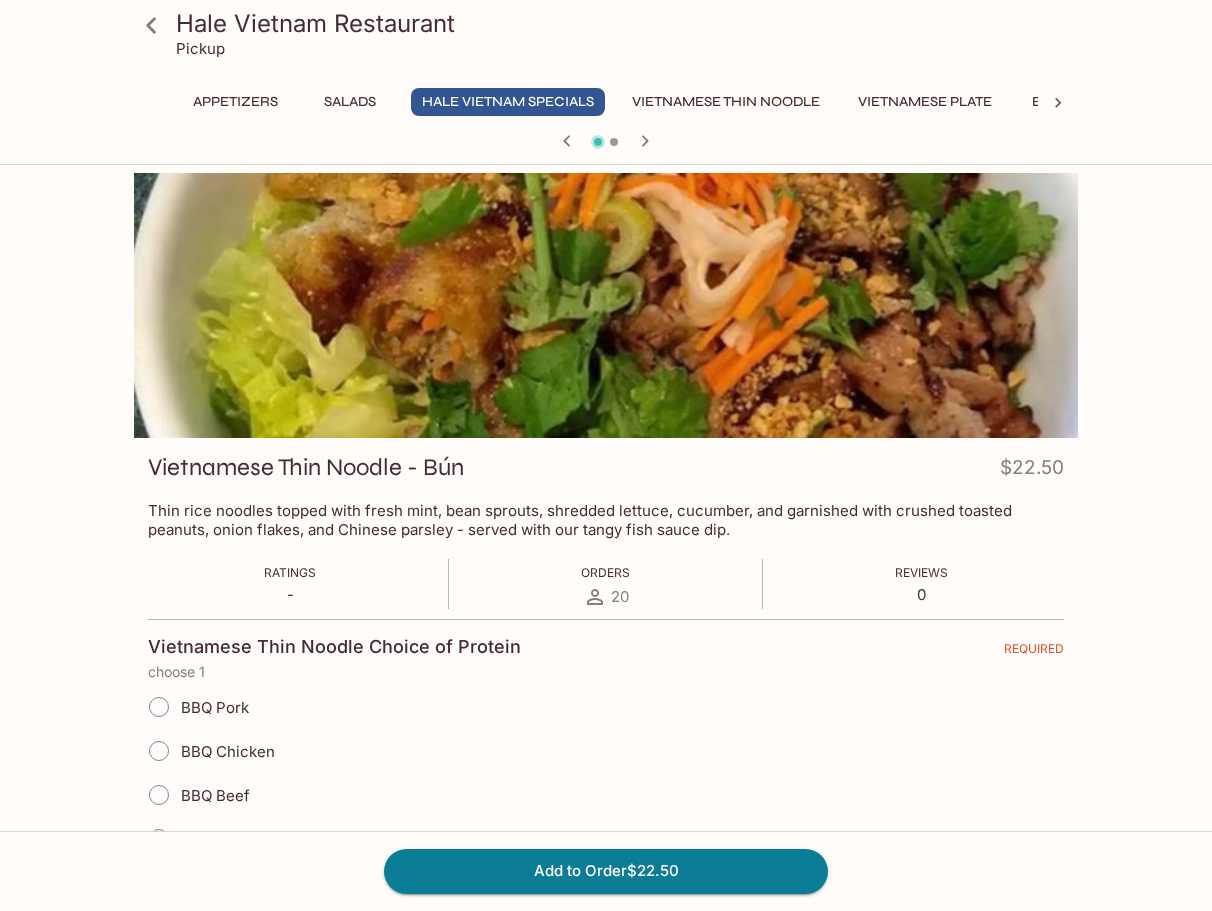 click on "BBQ Chicken" at bounding box center (228, 751) 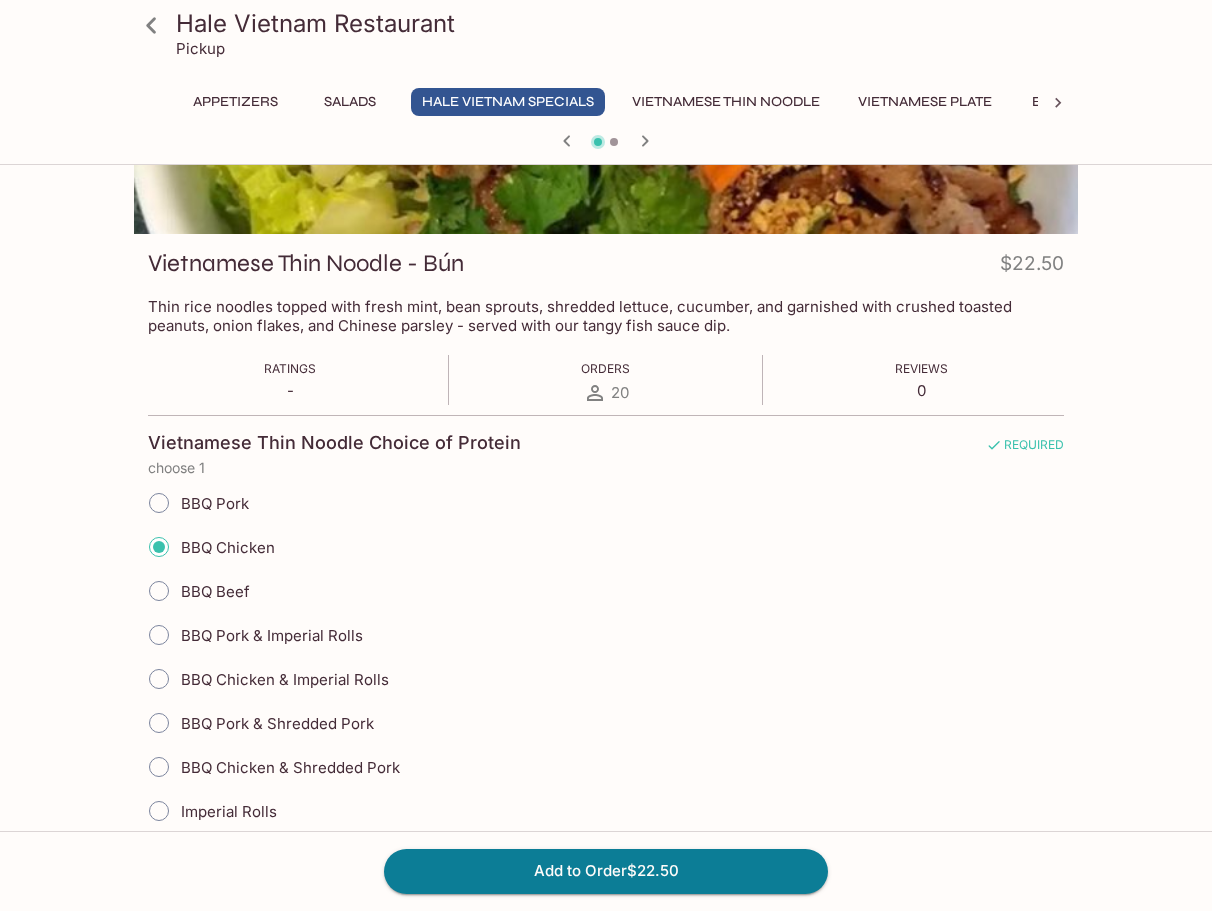 scroll, scrollTop: 272, scrollLeft: 0, axis: vertical 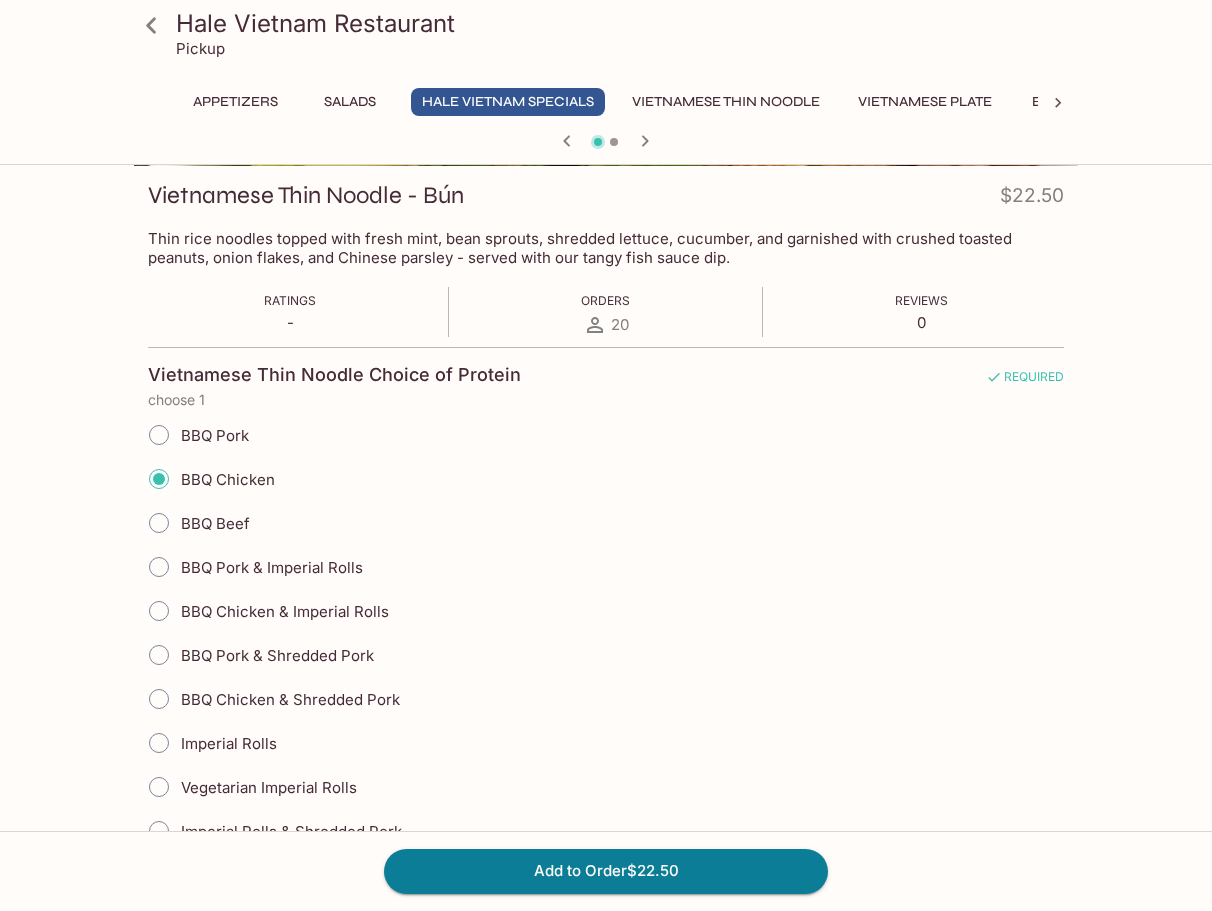click on "BBQ Chicken & Imperial Rolls" at bounding box center (285, 611) 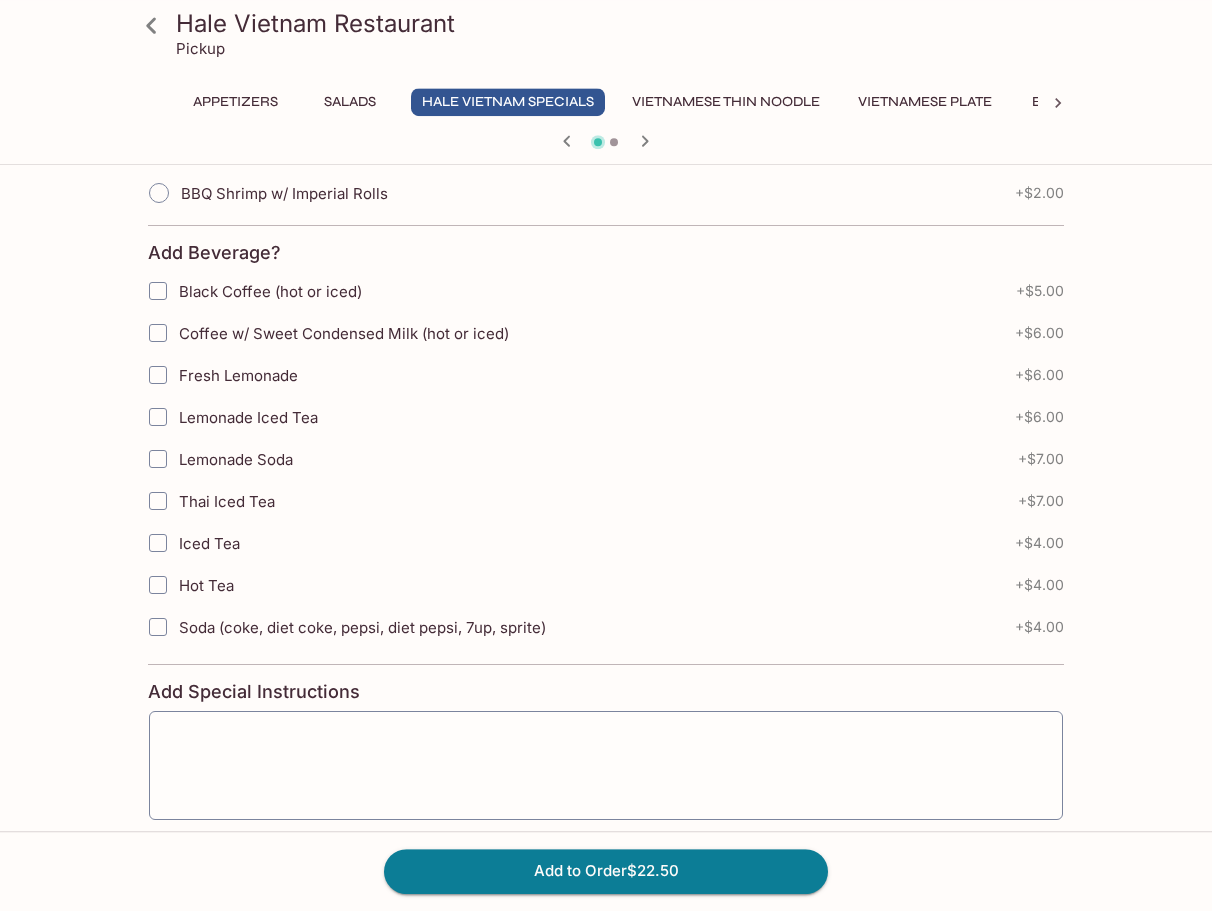 scroll, scrollTop: 1271, scrollLeft: 0, axis: vertical 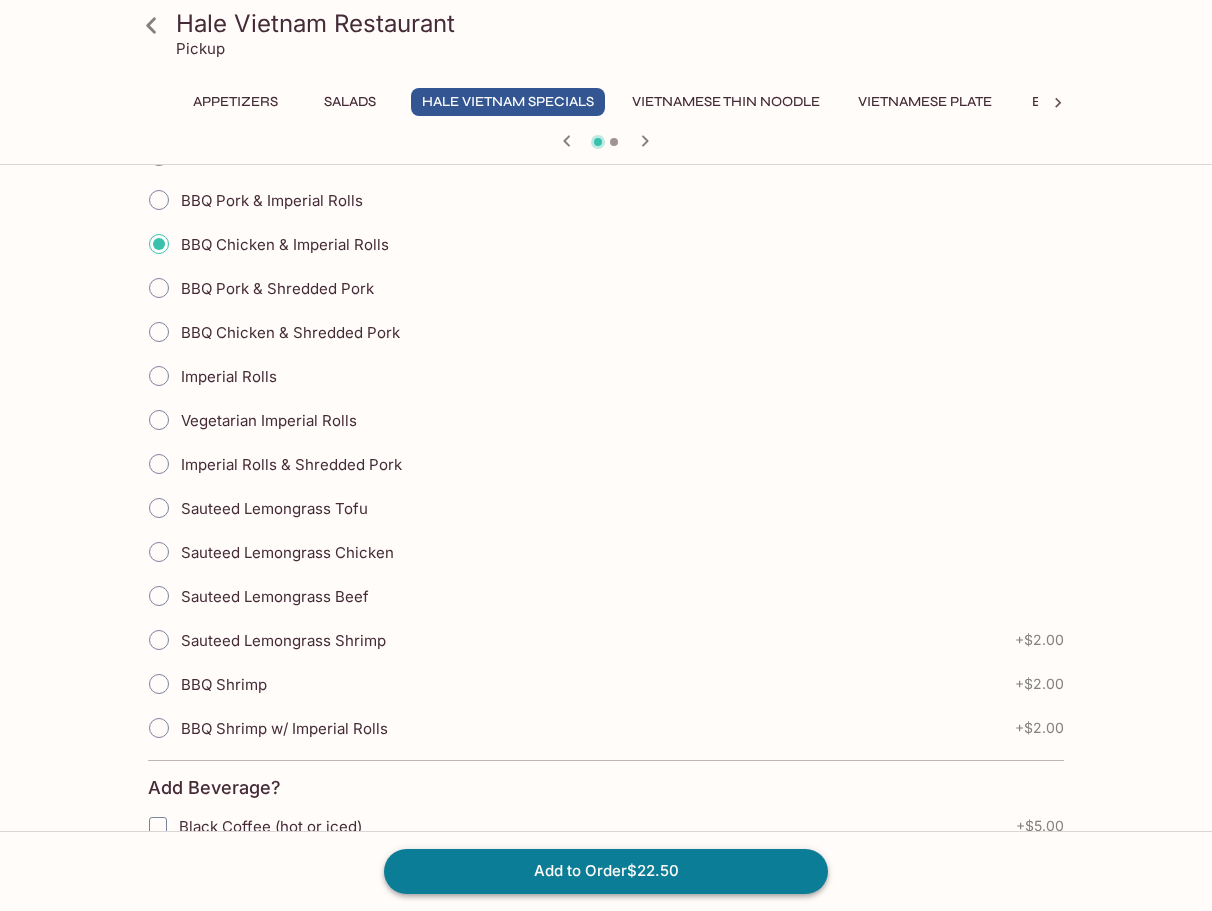 click on "Add to Order  $22.50" at bounding box center [606, 871] 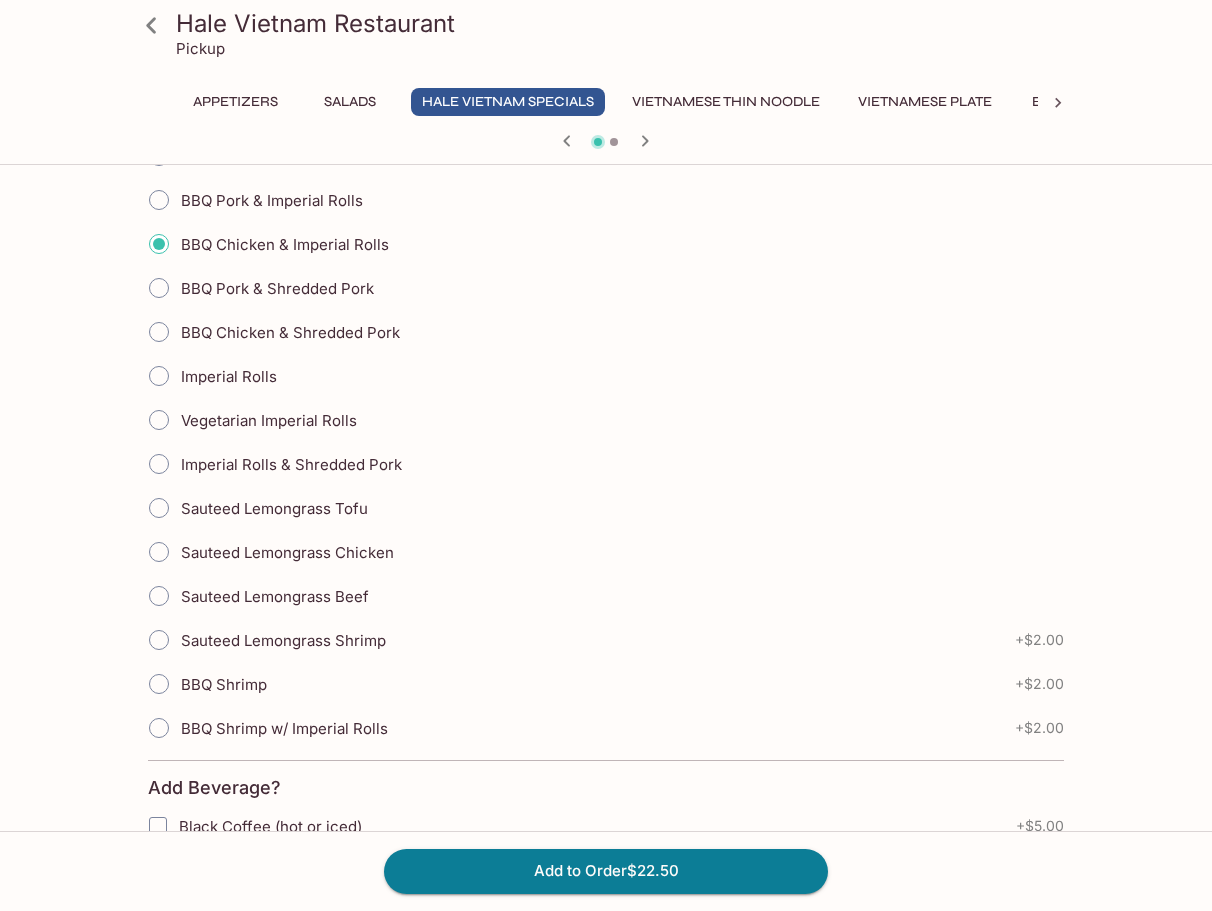scroll, scrollTop: 0, scrollLeft: 0, axis: both 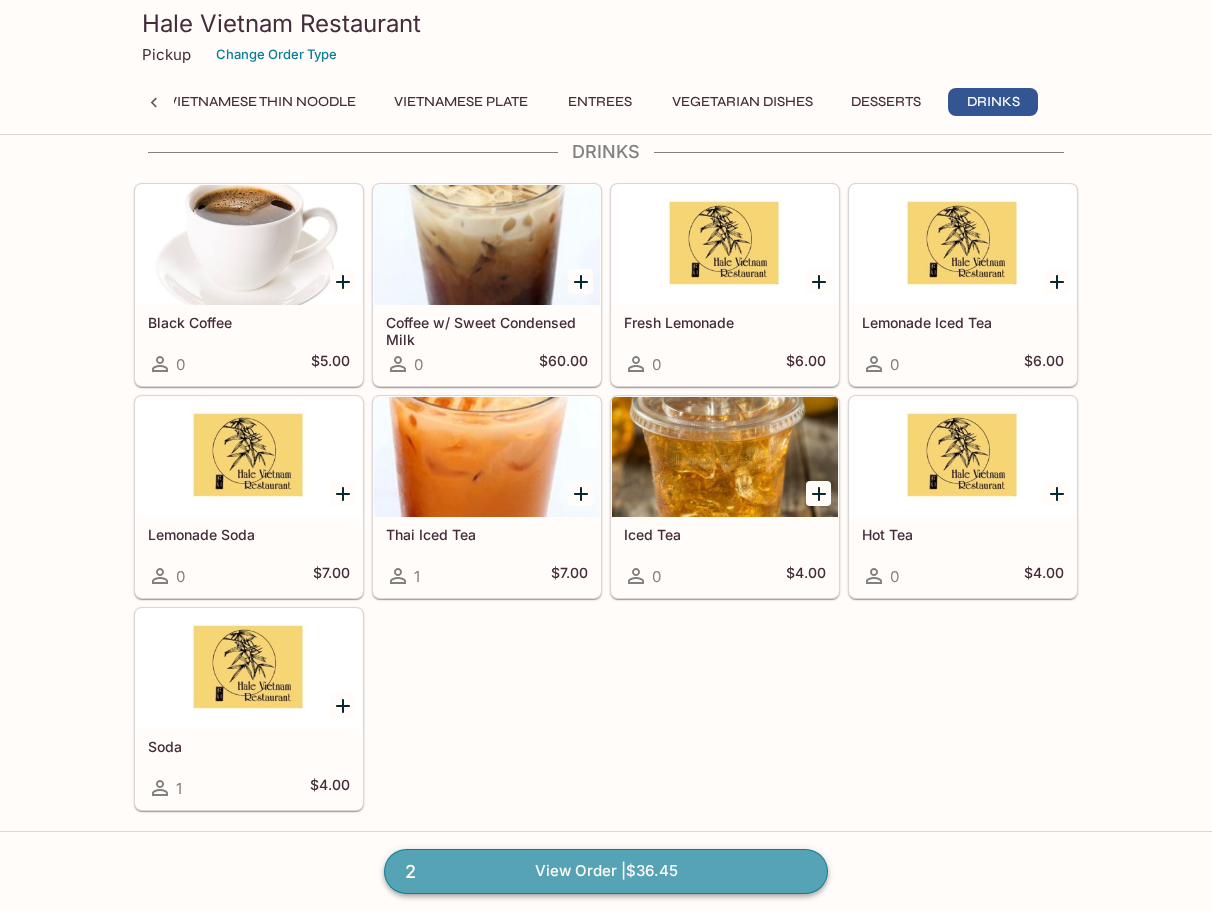 click on "2 View Order |  $36.45" at bounding box center (606, 871) 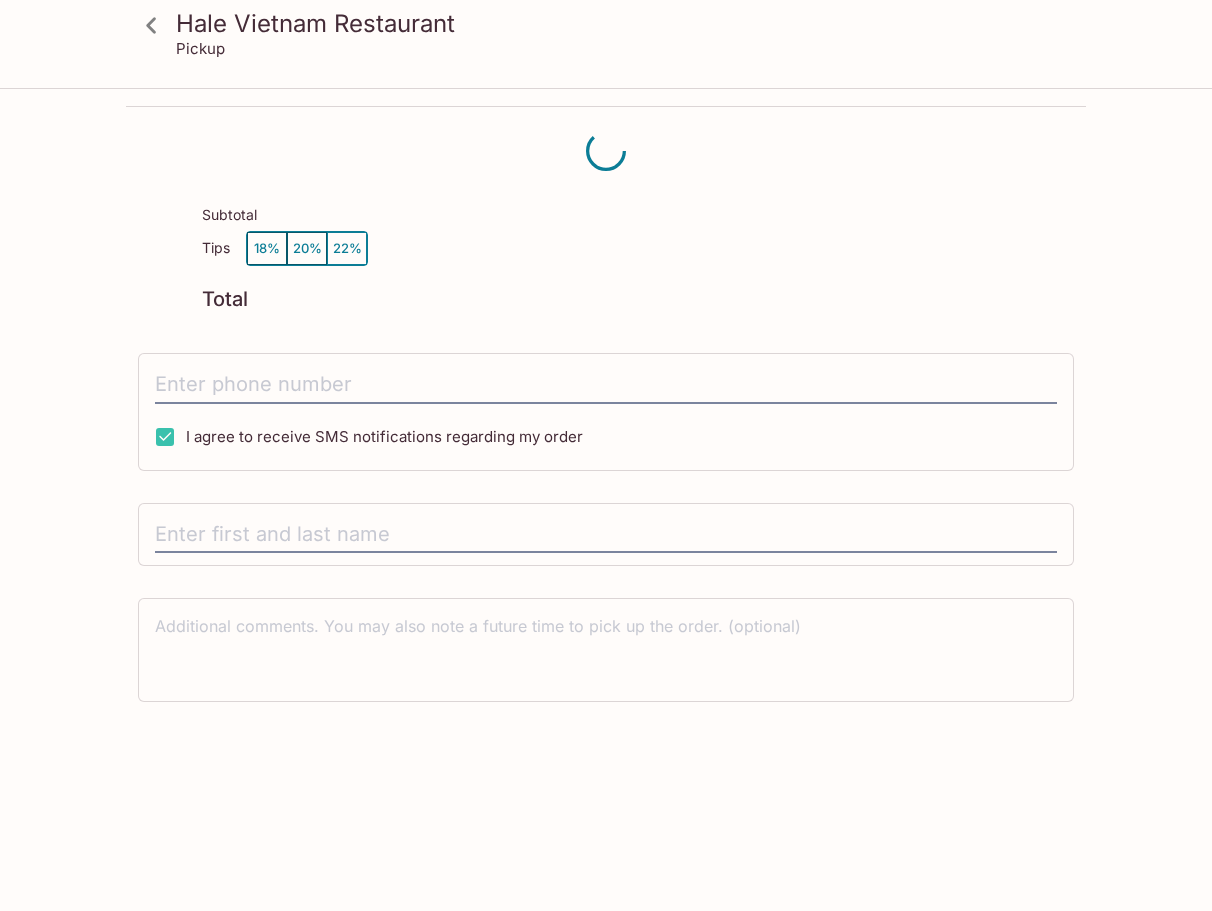 scroll, scrollTop: 0, scrollLeft: 0, axis: both 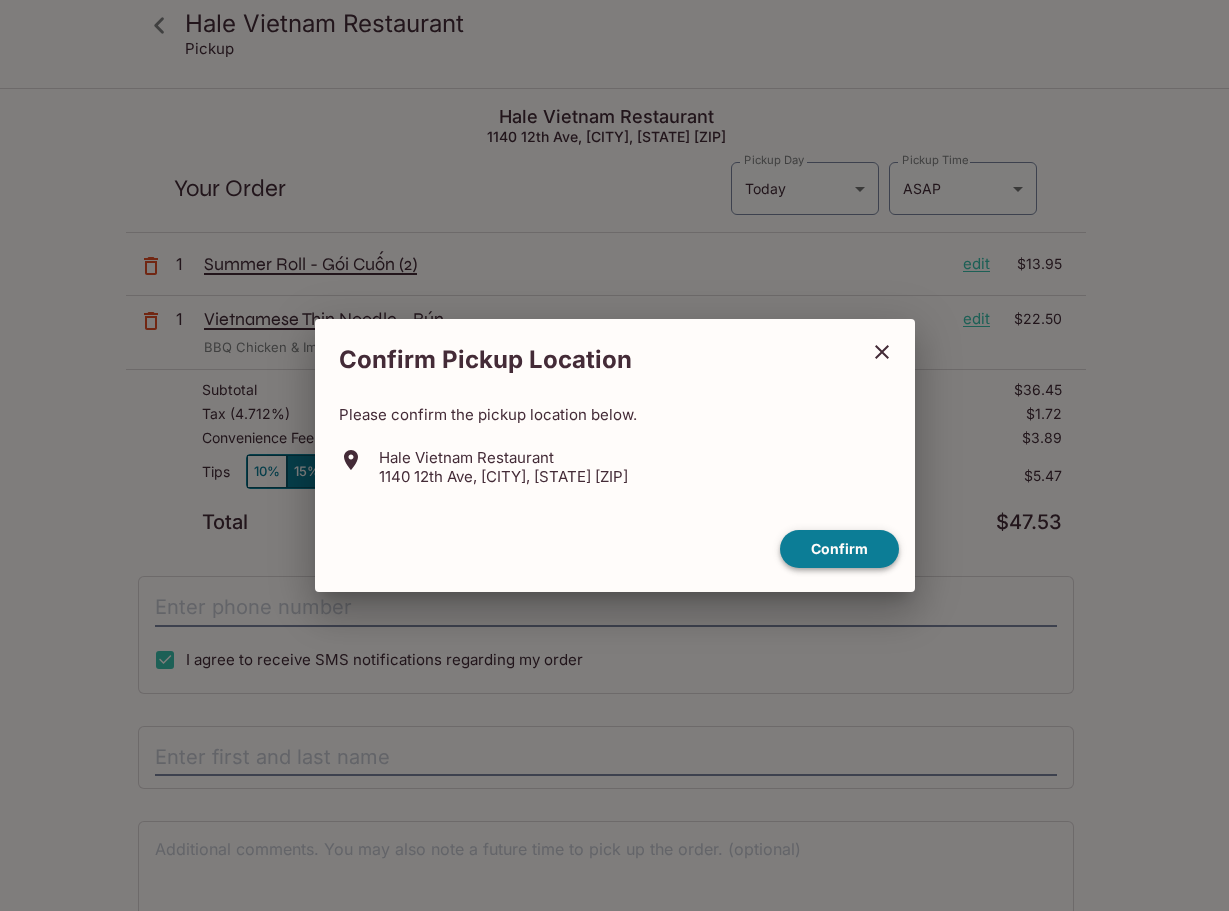 click on "Confirm" at bounding box center (839, 549) 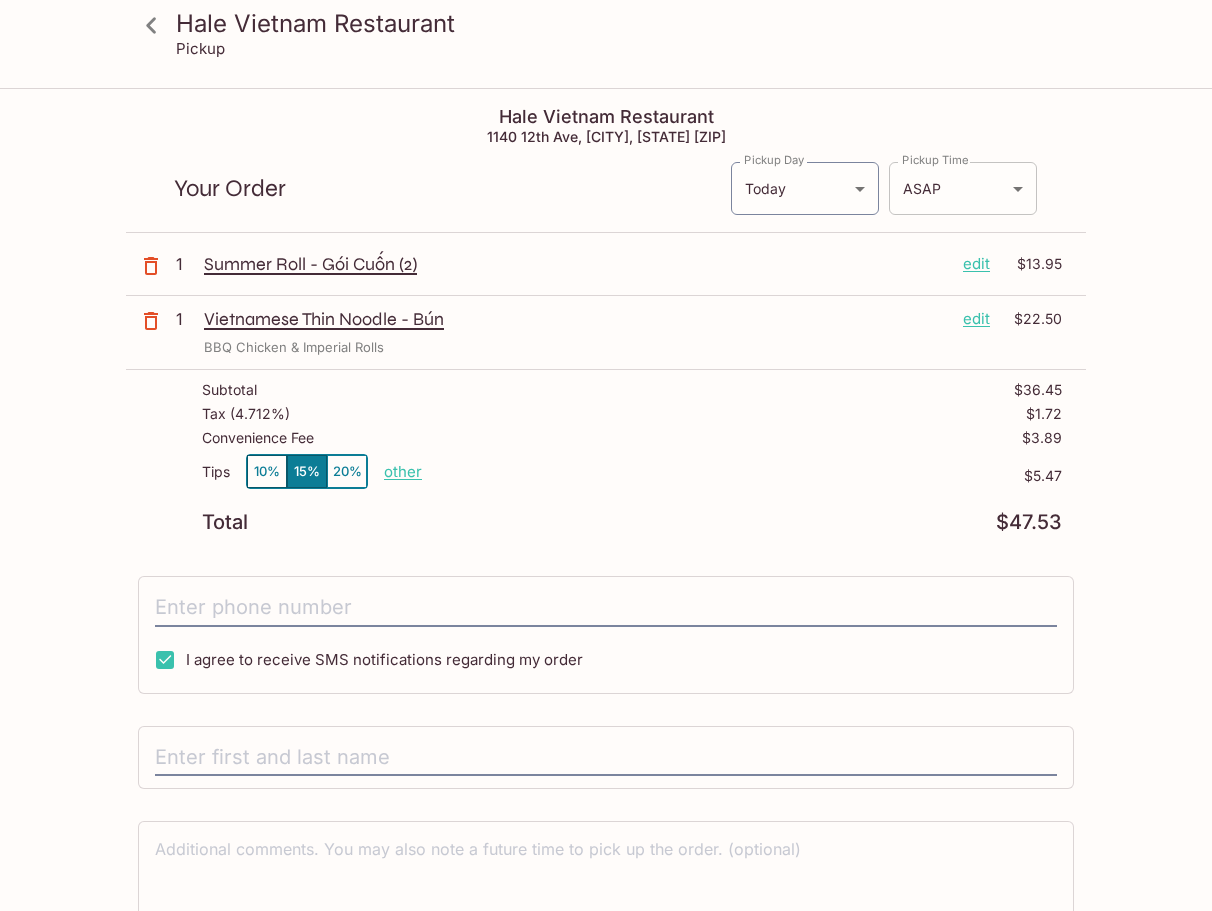click on "Hale Vietnam Restaurant Pickup Hale Vietnam Restaurant 1140 12th Ave, [CITY], [STATE] [ZIP] Your Order Pickup Day Today Today Pickup Day Pickup Time ASAP ASAP Pickup Time 1 Summer Roll - Gói Cuốn (2) edit $13.95 1 Vietnamese Thin Noodle - Bún edit $22.50 BBQ Chicken & Imperial Rolls Subtotal $36.45 Tax ( 4.712% ) $1.72 Convenience Fee $3.89 Tips 10% 15% 20% other $5.47 Total $47.53 I agree to receive SMS notifications regarding my order x Pay with Credit Card Hale Vietnam Restaurant | Powered by Beluga" at bounding box center [606, 545] 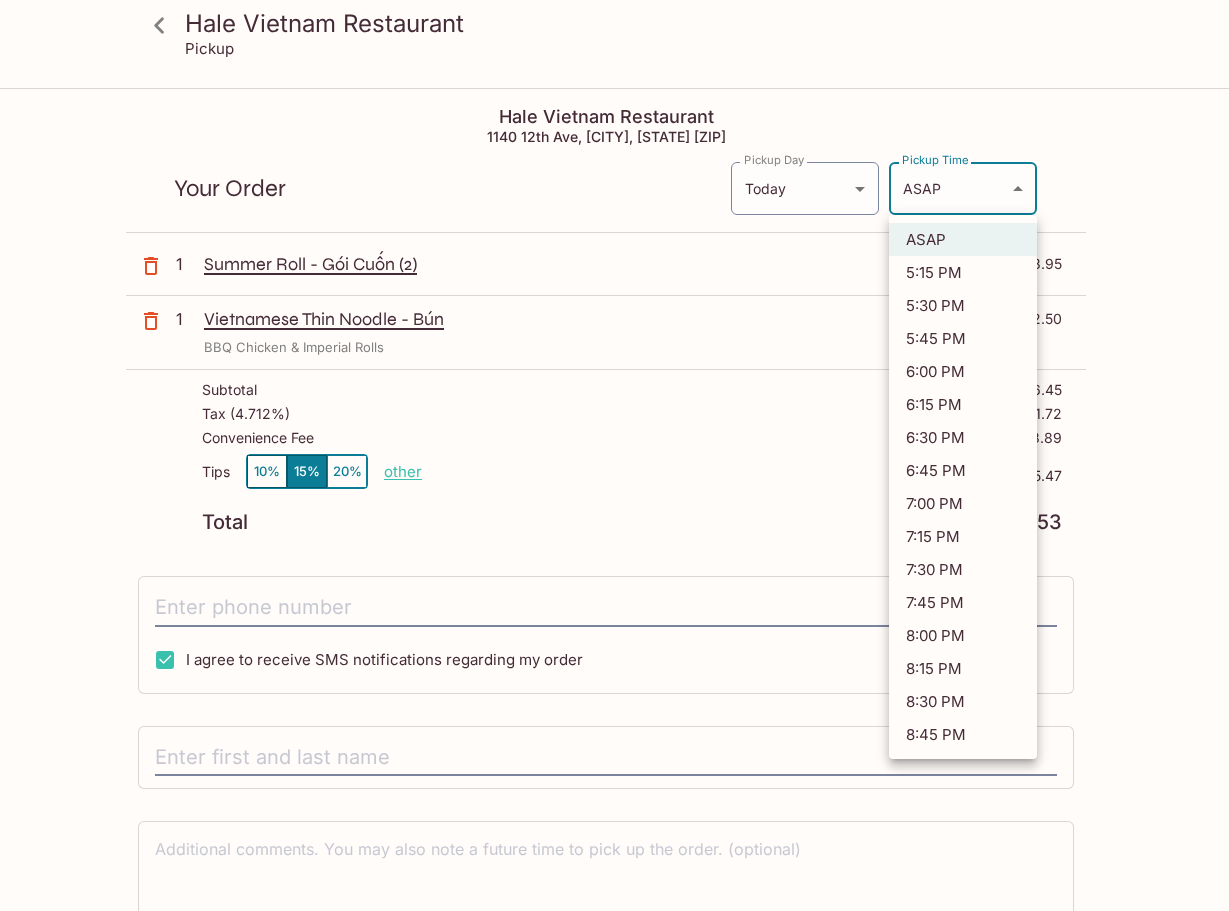 click on "6:00 PM" at bounding box center [963, 371] 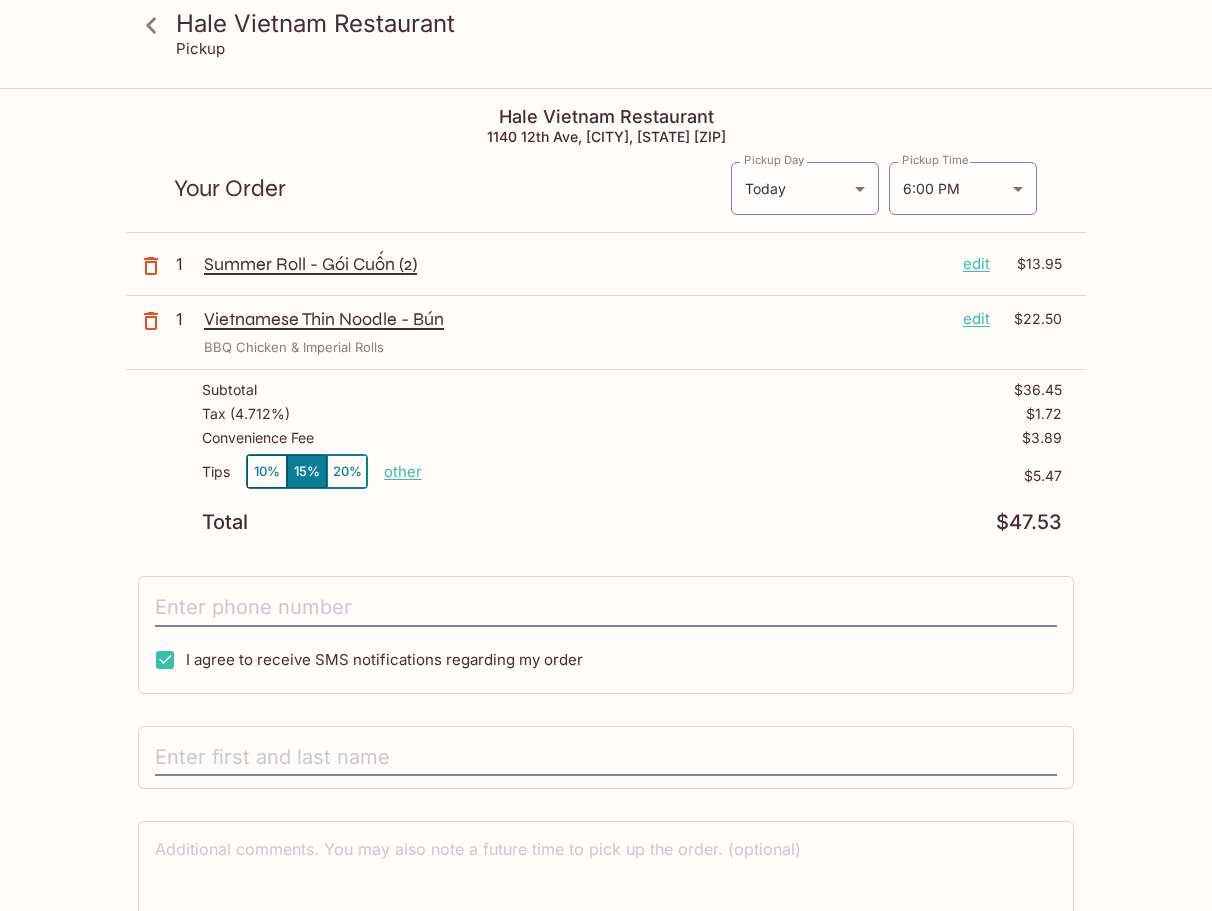 click on "other" at bounding box center [403, 471] 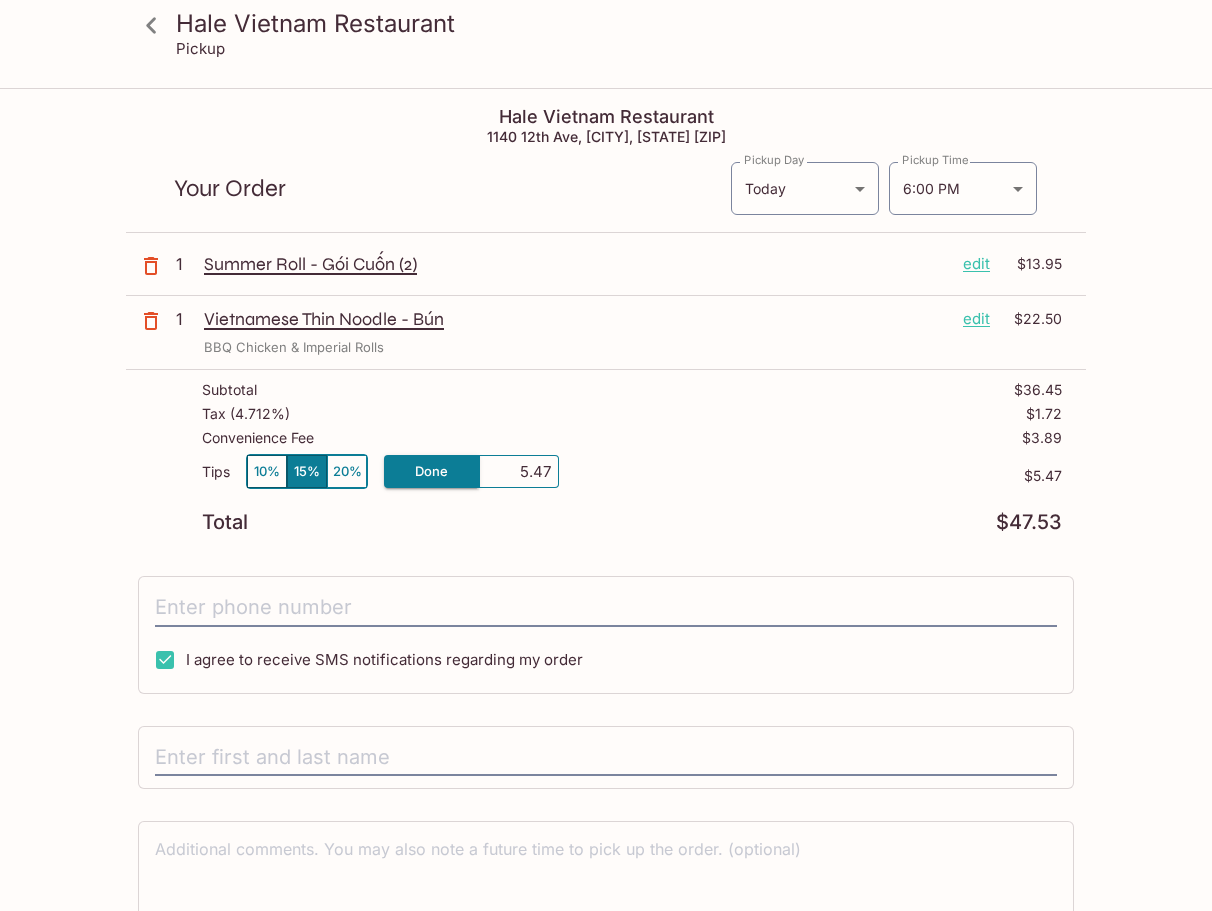 drag, startPoint x: 498, startPoint y: 467, endPoint x: 695, endPoint y: 491, distance: 198.45654 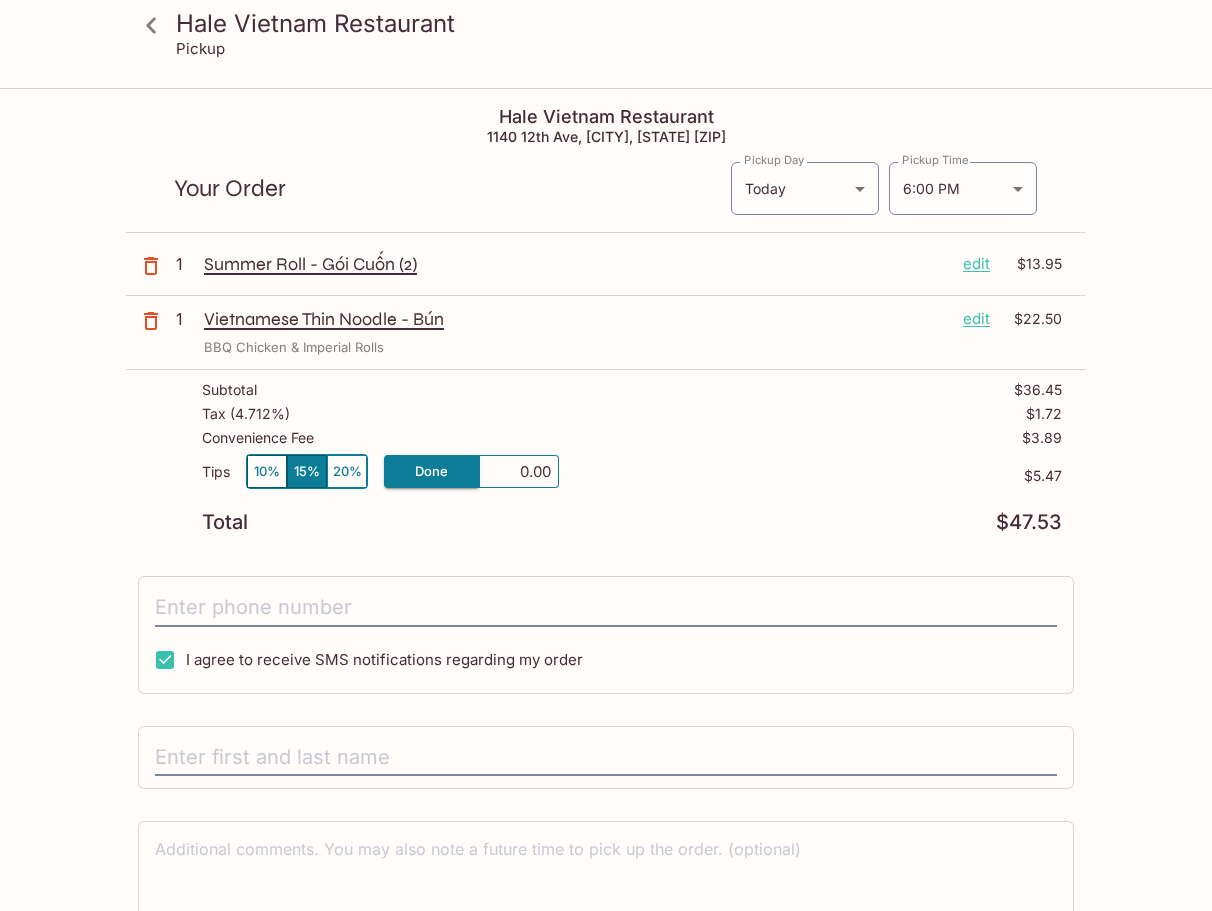 scroll, scrollTop: 96, scrollLeft: 0, axis: vertical 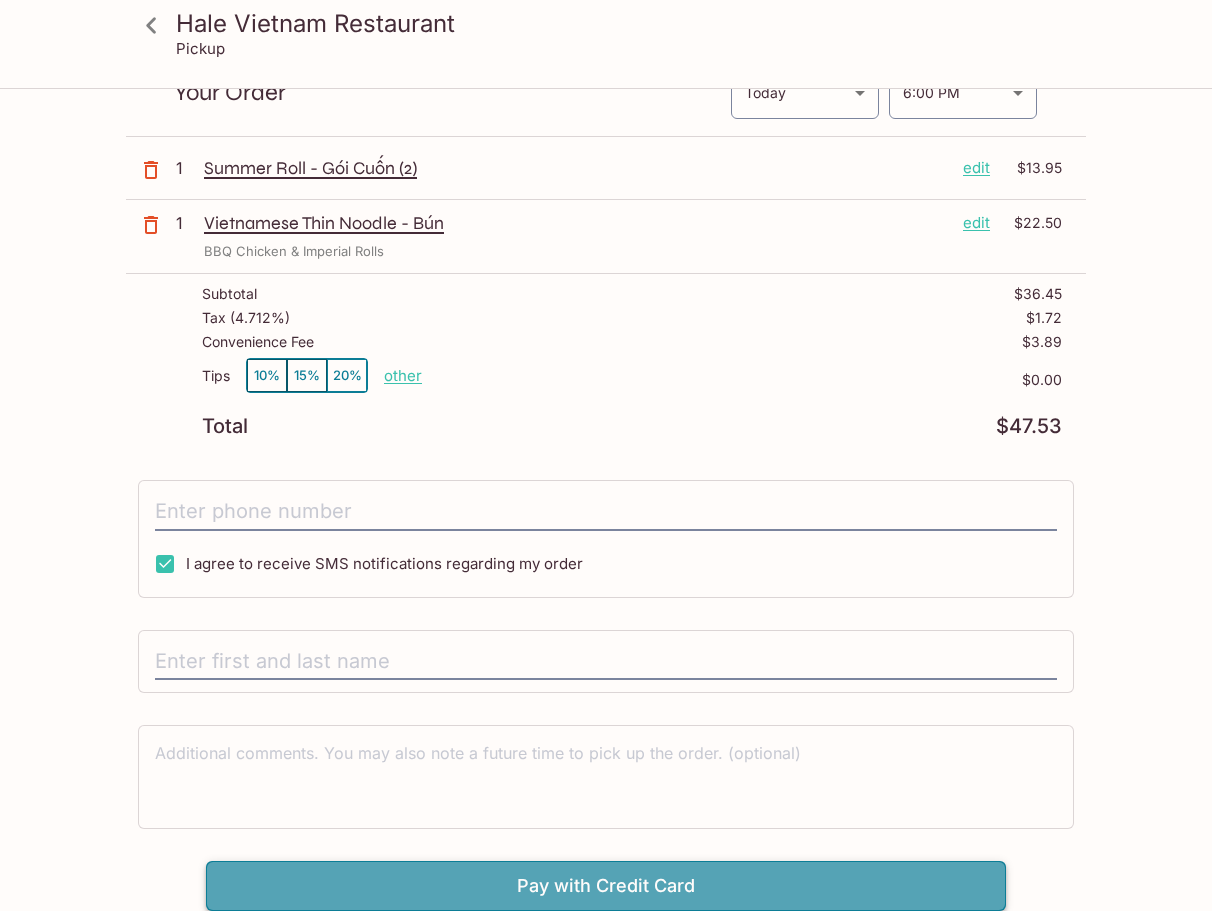 click on "Pay with Credit Card" at bounding box center [606, 886] 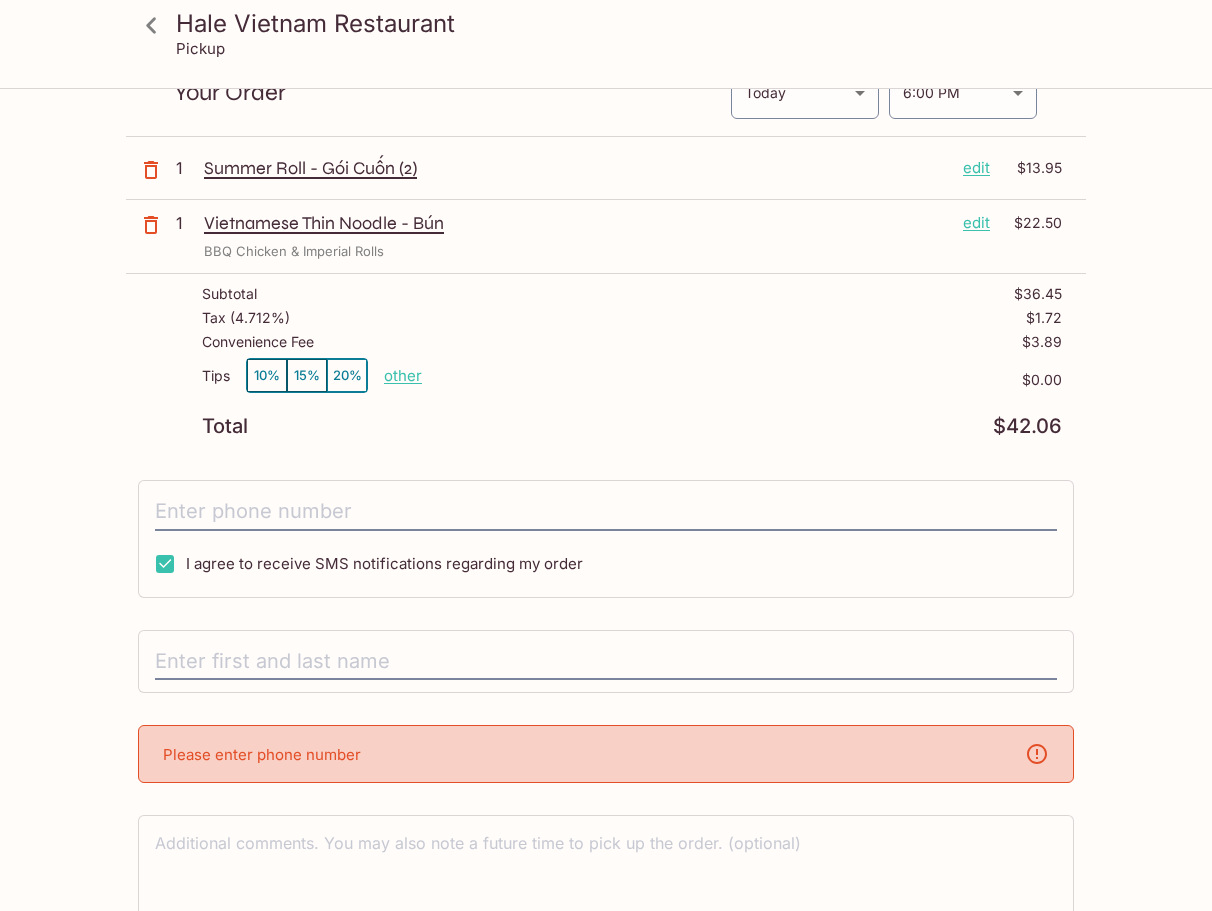 click on "Please enter phone number" at bounding box center (606, 754) 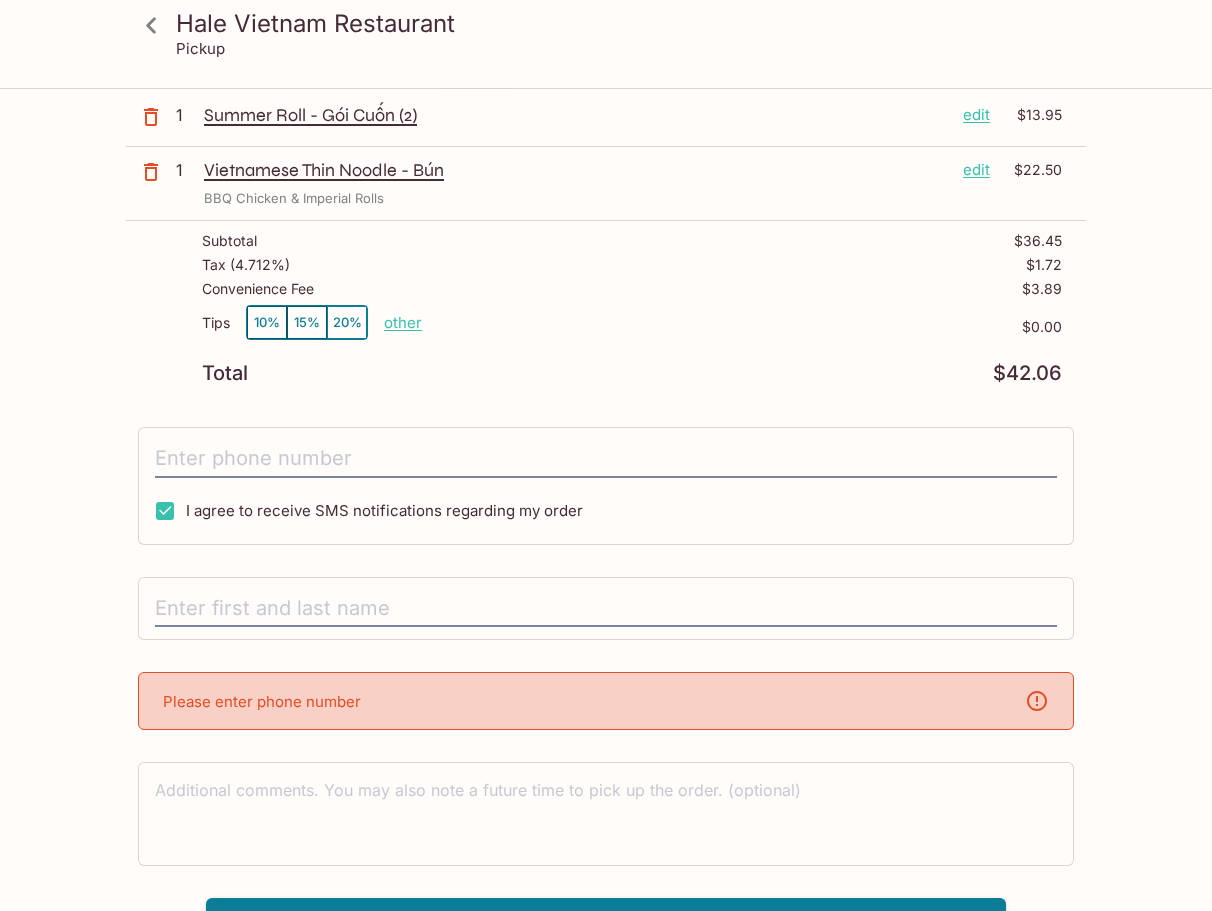 scroll, scrollTop: 186, scrollLeft: 0, axis: vertical 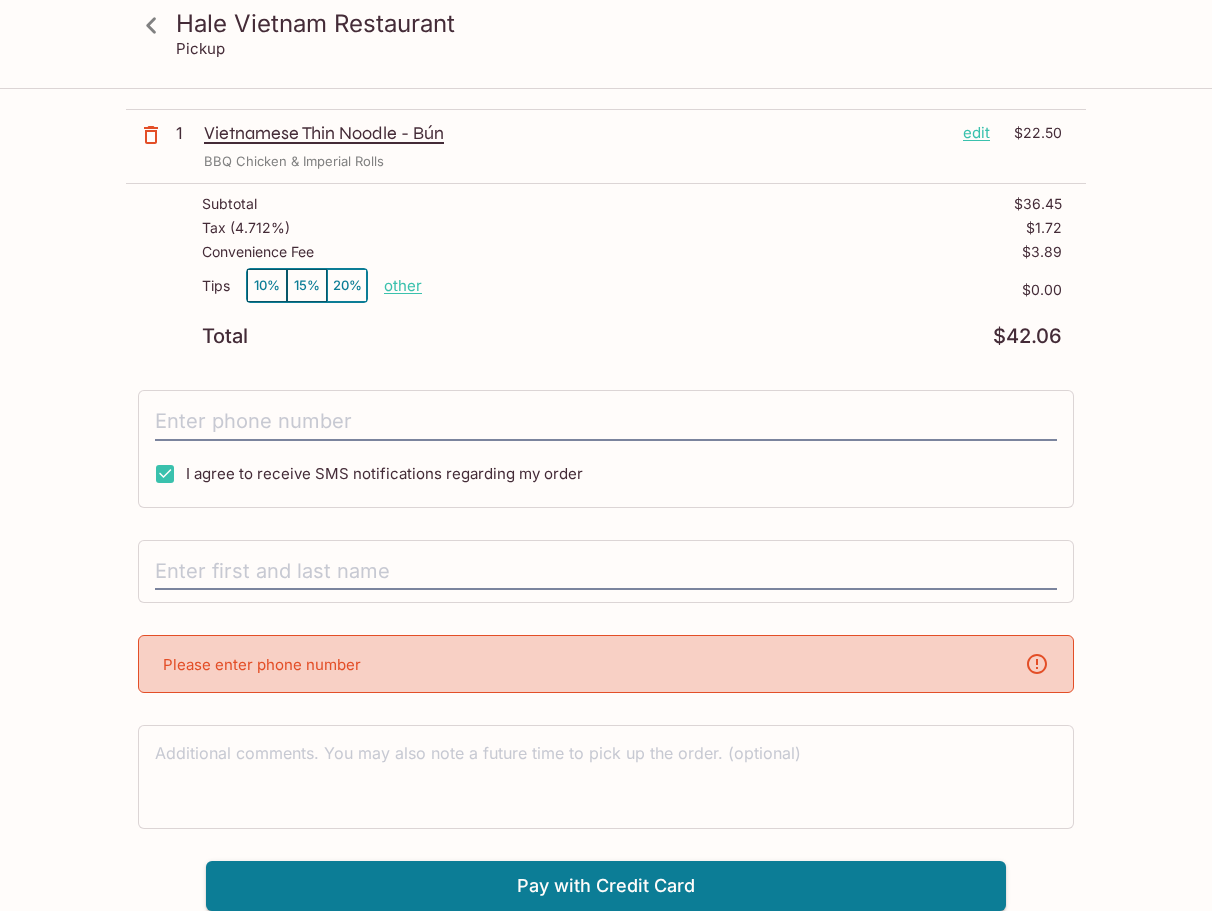 click on "Hale Vietnam Restaurant 1140 12th Ave, [CITY], [STATE] [ZIP] Your Order Pickup Day Today Today Pickup Day Pickup Time 6:00 PM 2025-08-08T04:00:48.063637Z Pickup Time 1 Summer Roll - Gói Cuốn (2) edit $13.95 1 Vietnamese Thin Noodle - Bún edit $22.50 BBQ Chicken & Imperial Rolls Subtotal $36.45 Tax ( 4.712% ) $1.72 Convenience Fee $3.89 Tips 10% 15% 20% other $0.00 Total $42.06 I agree to receive SMS notifications regarding my order Please enter phone number x Pay with Credit Card" at bounding box center (606, 407) 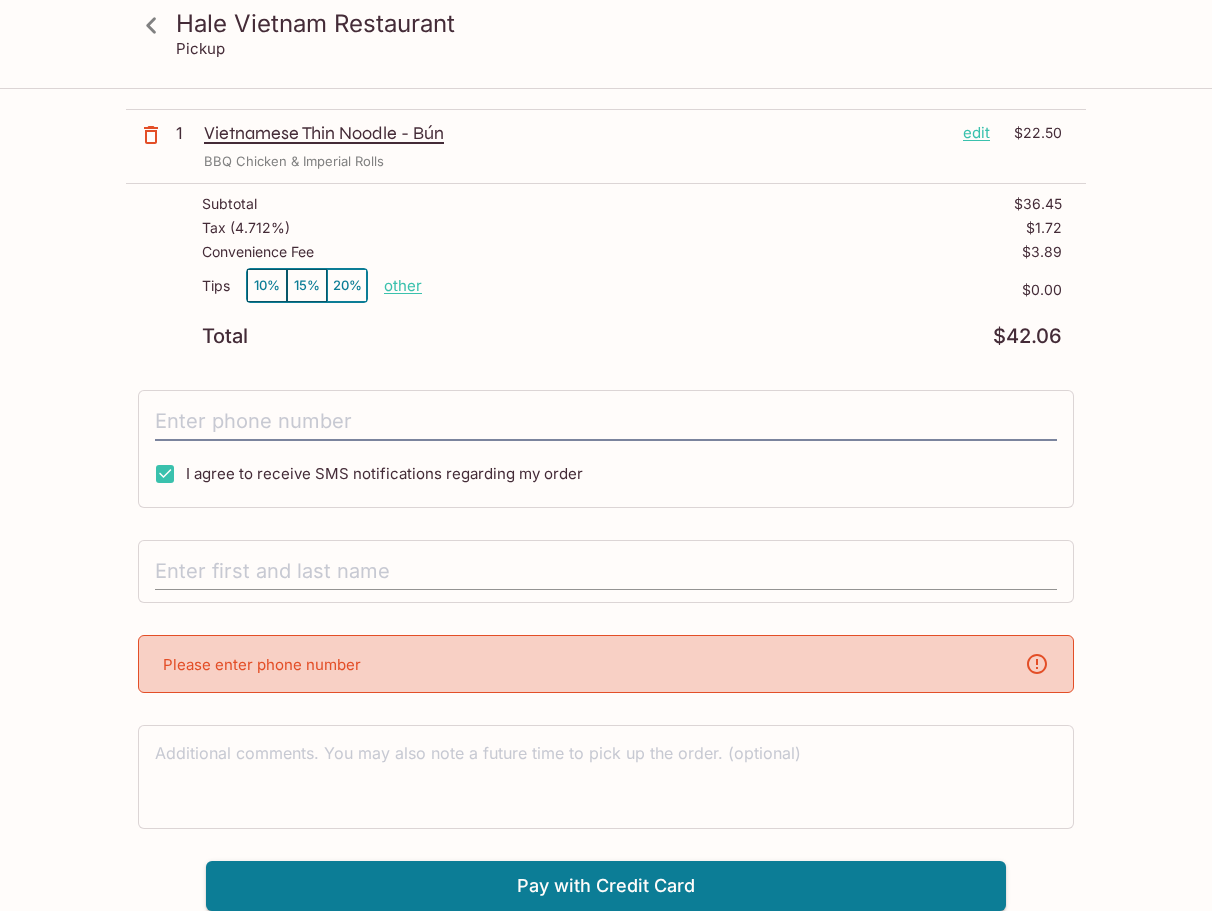drag, startPoint x: 375, startPoint y: 576, endPoint x: 437, endPoint y: 582, distance: 62.289646 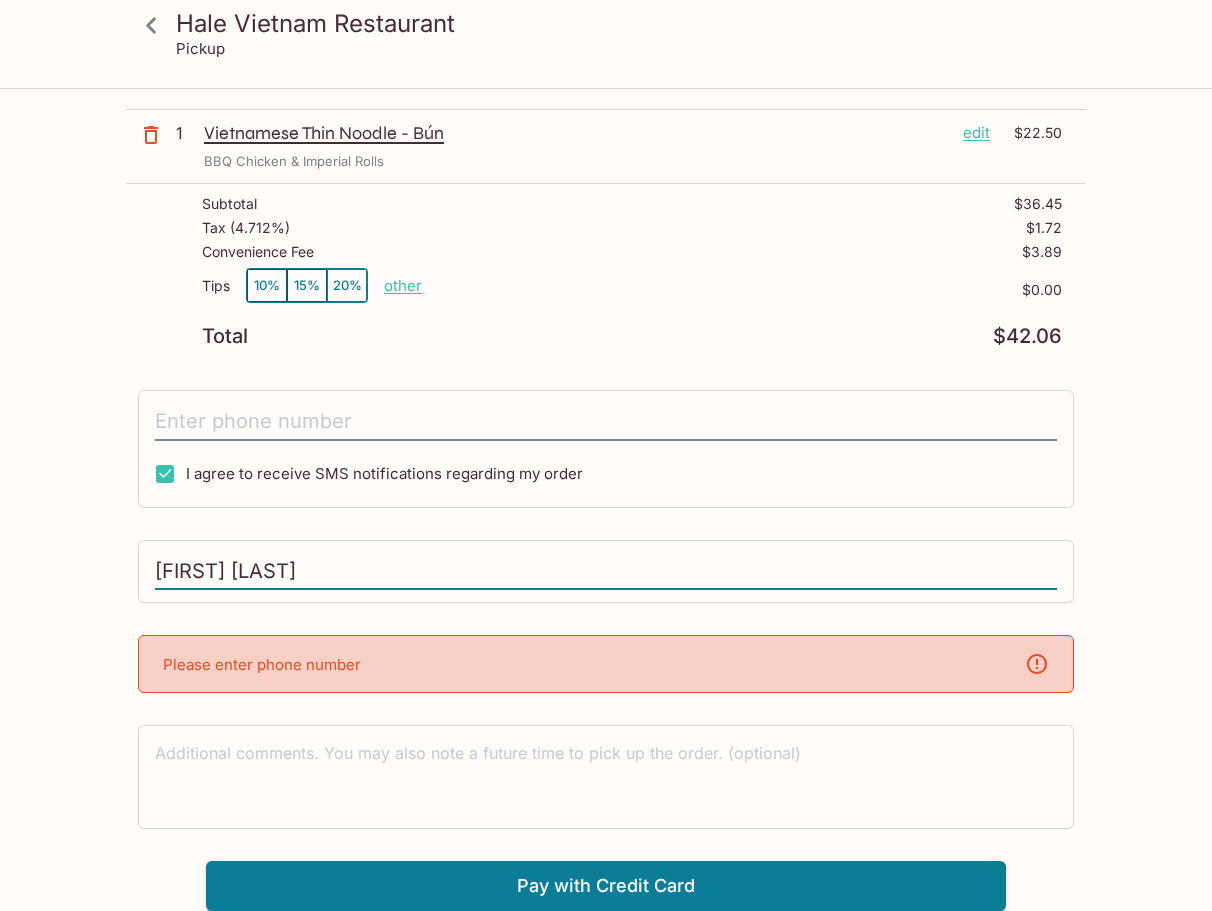 type on "[FIRST] [LAST]" 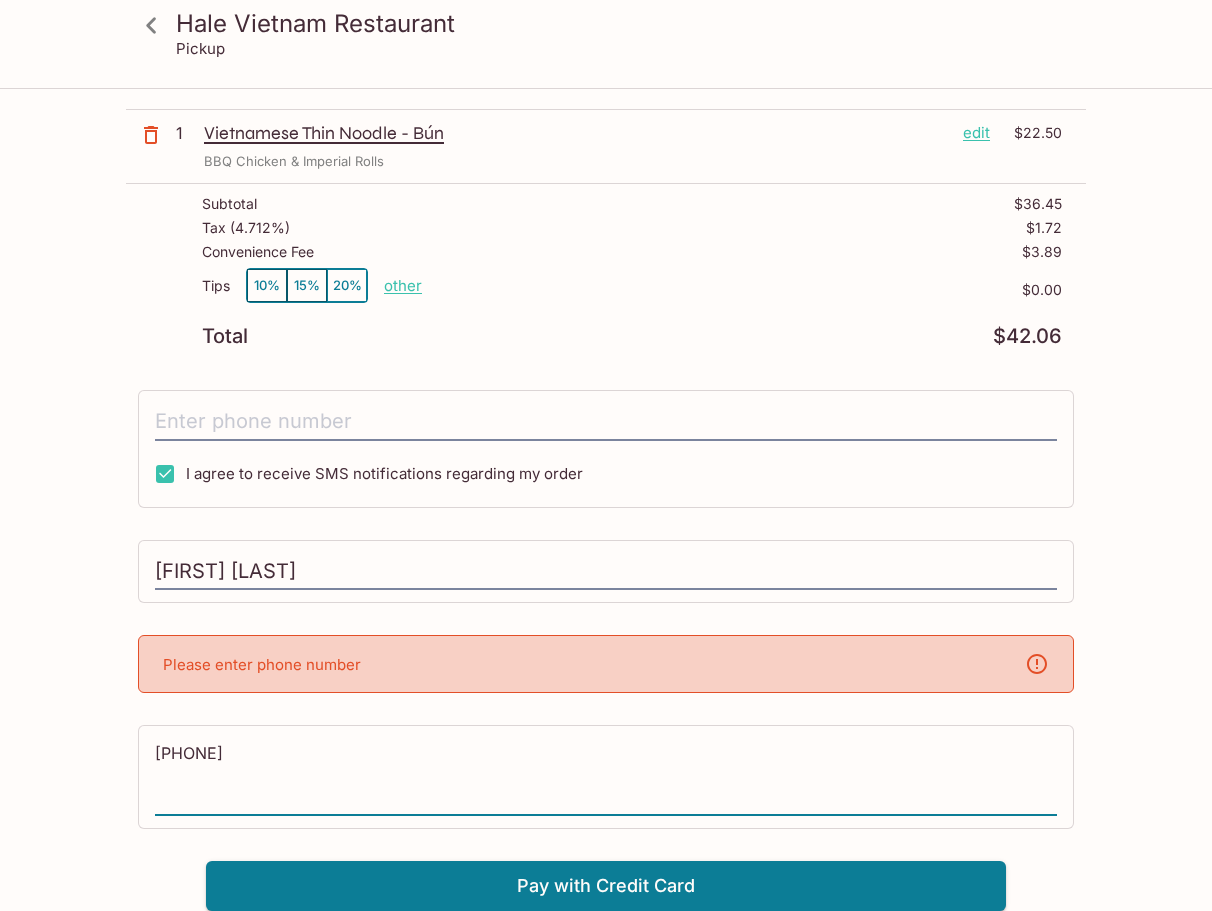 click on "[PHONE]" at bounding box center [606, 776] 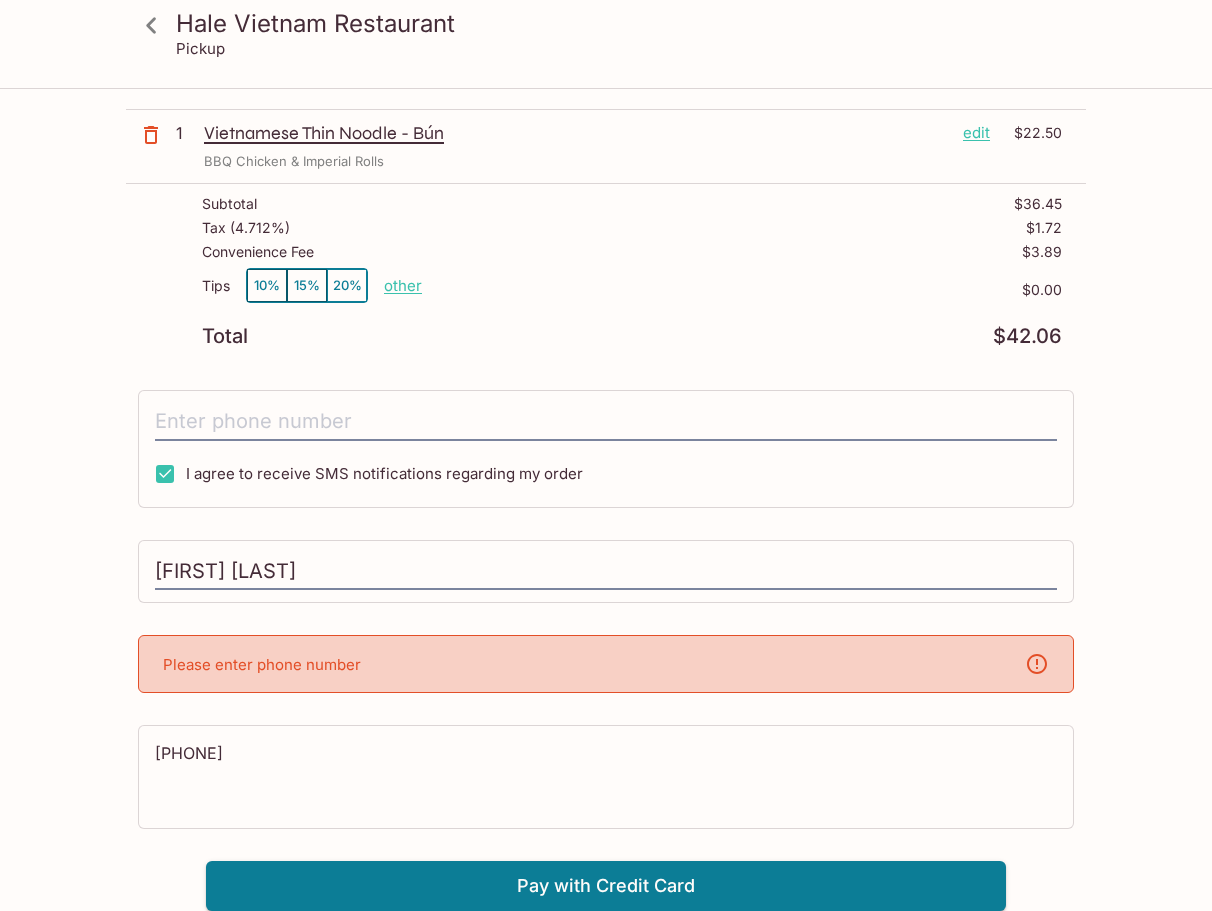 drag, startPoint x: 529, startPoint y: 736, endPoint x: -299, endPoint y: 678, distance: 830.02893 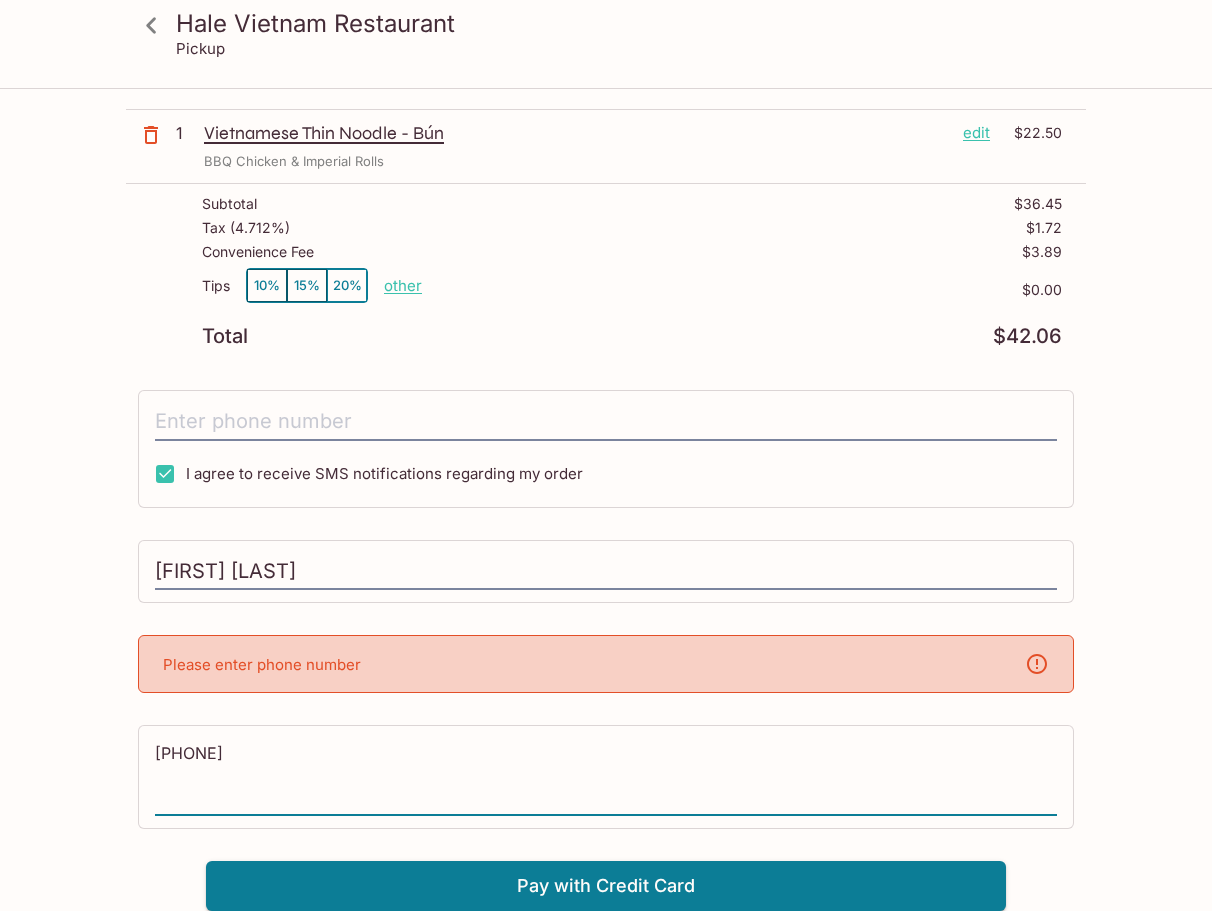 drag, startPoint x: 393, startPoint y: 758, endPoint x: -699, endPoint y: 624, distance: 1100.1909 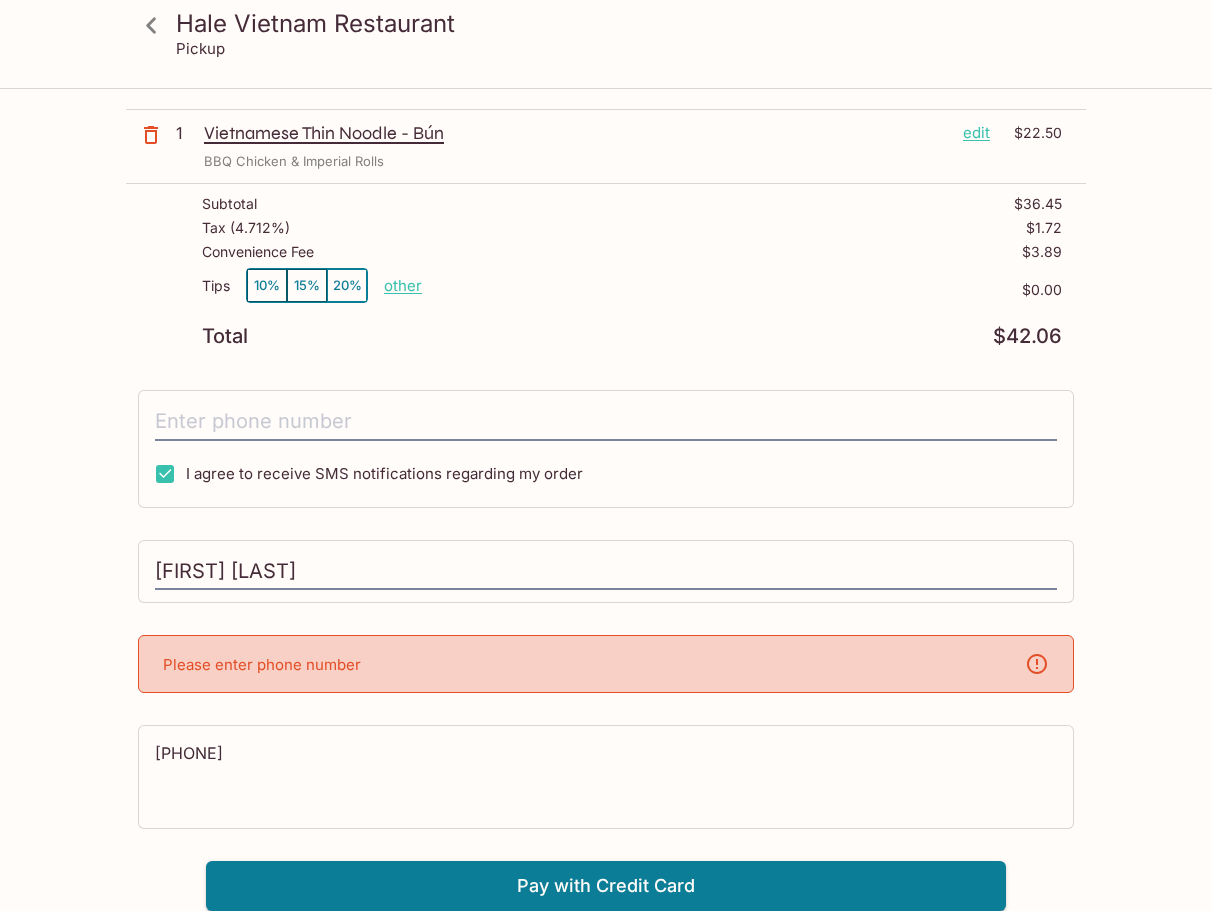 click on "Hale Vietnam Restaurant Pickup Hale Vietnam Restaurant 1140 12th Ave, [CITY], [STATE] [ZIP] Your Order Pickup Day Today Today Pickup Day Pickup Time 6:00 PM 2025-08-08T04:00:48.063637Z Pickup Time 1 Summer Roll - Gói Cuốn (2) edit $13.95 1 Vietnamese Thin Noodle - Bún edit $22.50 BBQ Chicken & Imperial Rolls Subtotal $36.45 Tax ( 4.712% ) $1.72 Convenience Fee $3.89 Tips 10% 15% 20% other $0.00 Total $42.06 I agree to receive SMS notifications regarding my order [FIRST] [LAST] Please enter phone number [PHONE] x Pay with Credit Card" at bounding box center (606, 407) 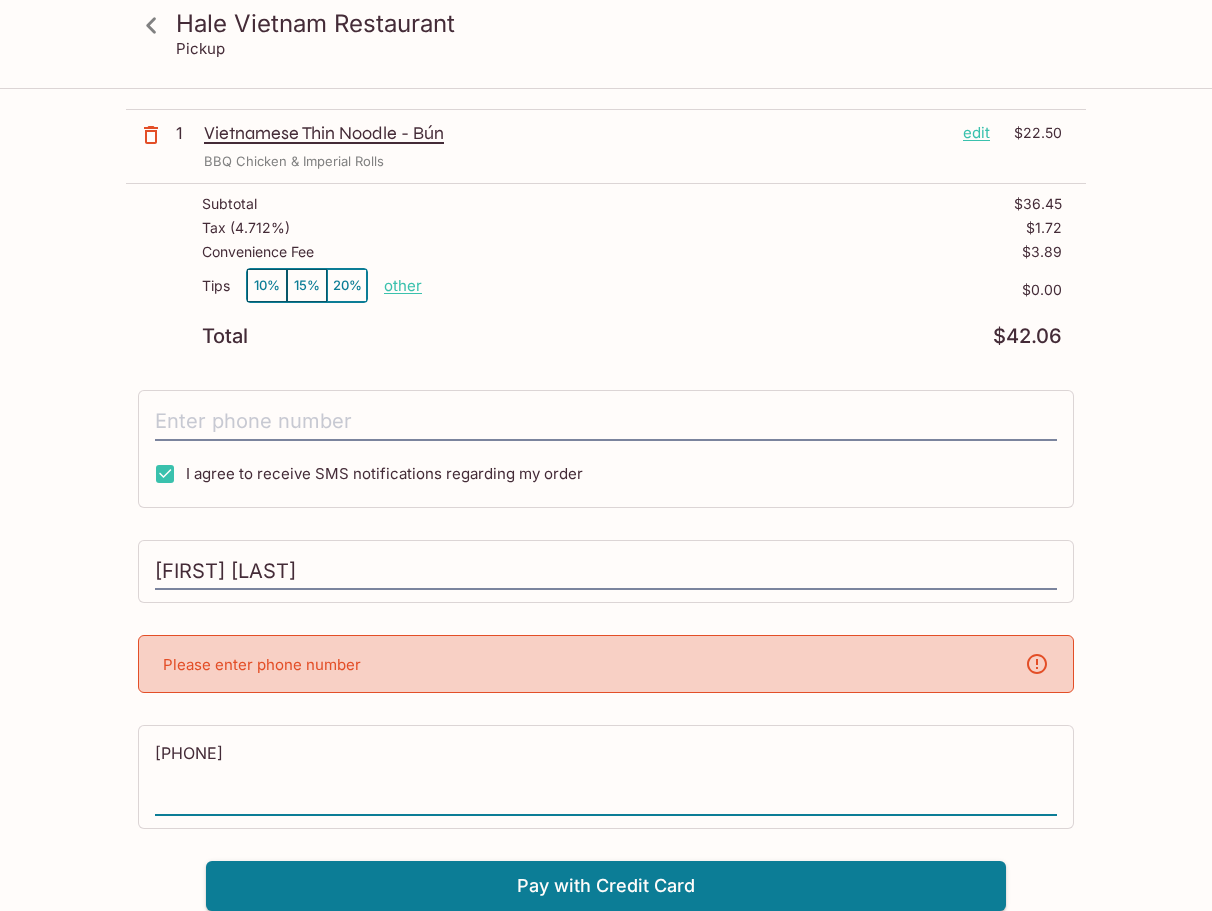 drag, startPoint x: 132, startPoint y: 730, endPoint x: -1331, endPoint y: 356, distance: 1510.048 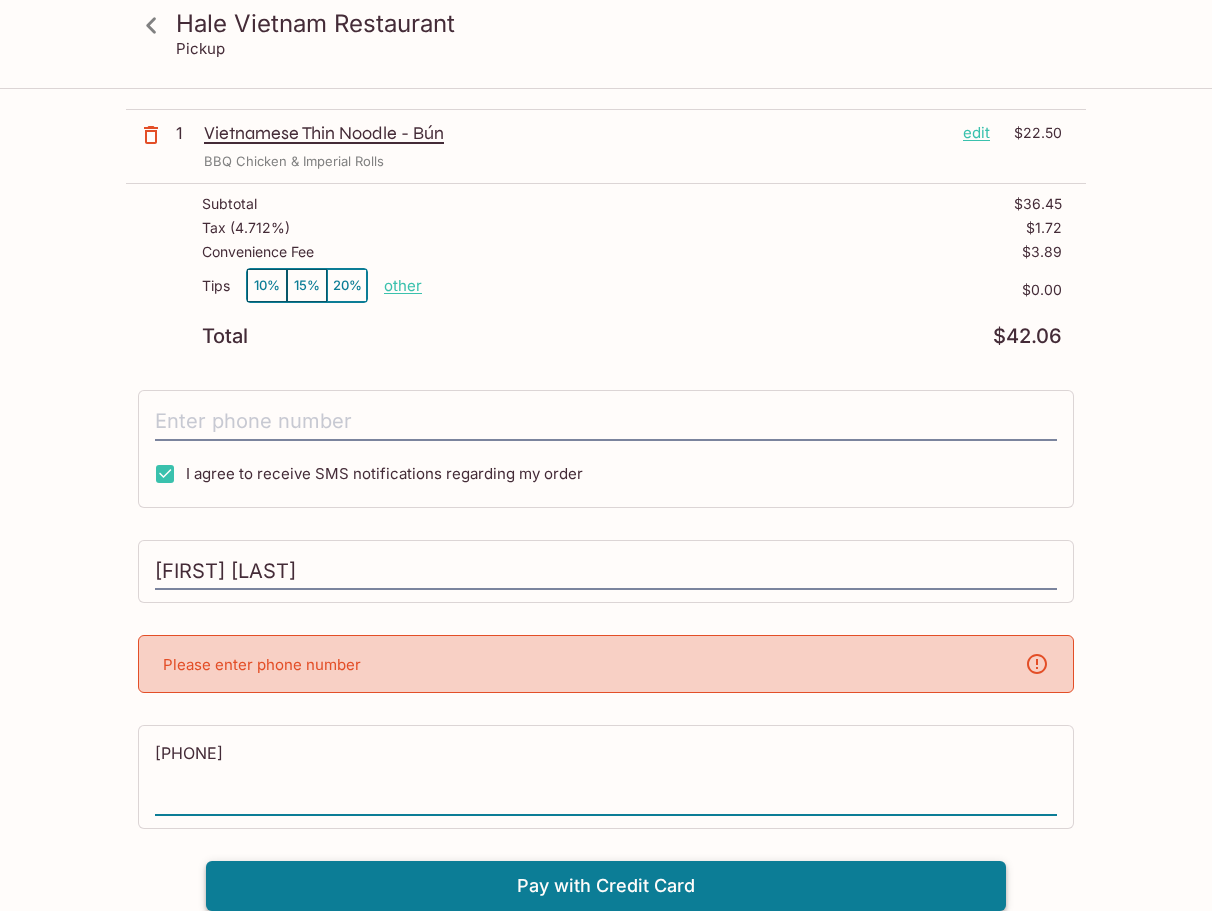 type on "[PHONE]" 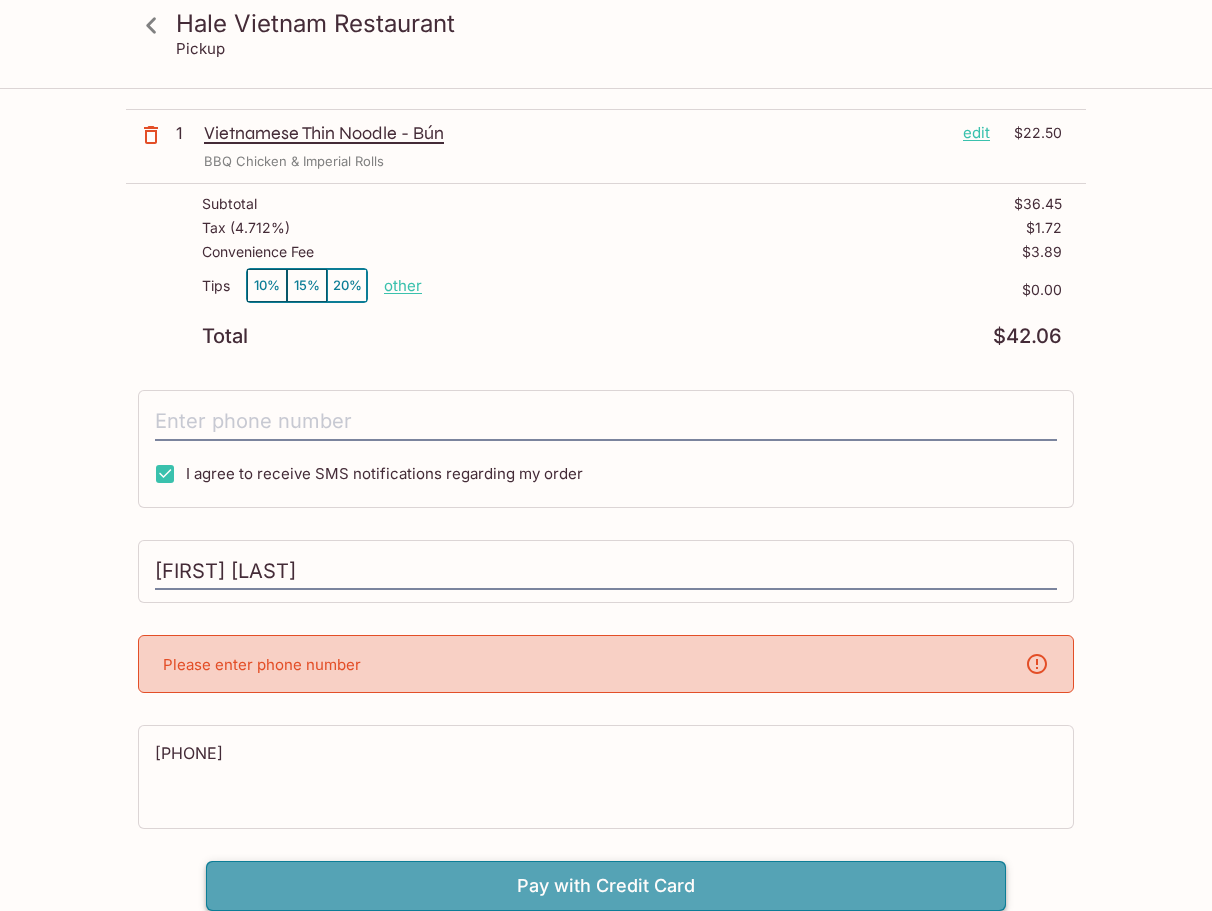 click on "Pay with Credit Card" at bounding box center (606, 886) 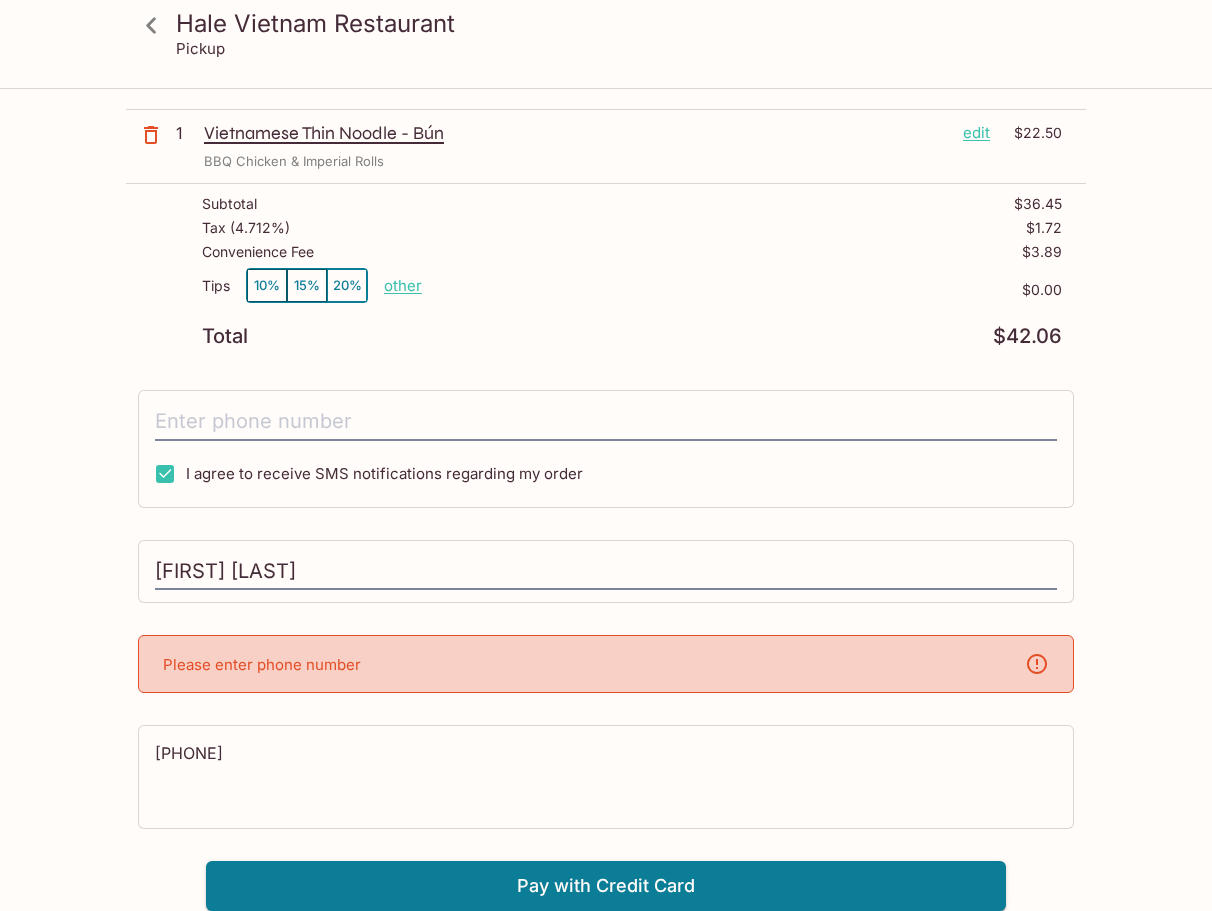 click on "Please enter phone number" at bounding box center (606, 664) 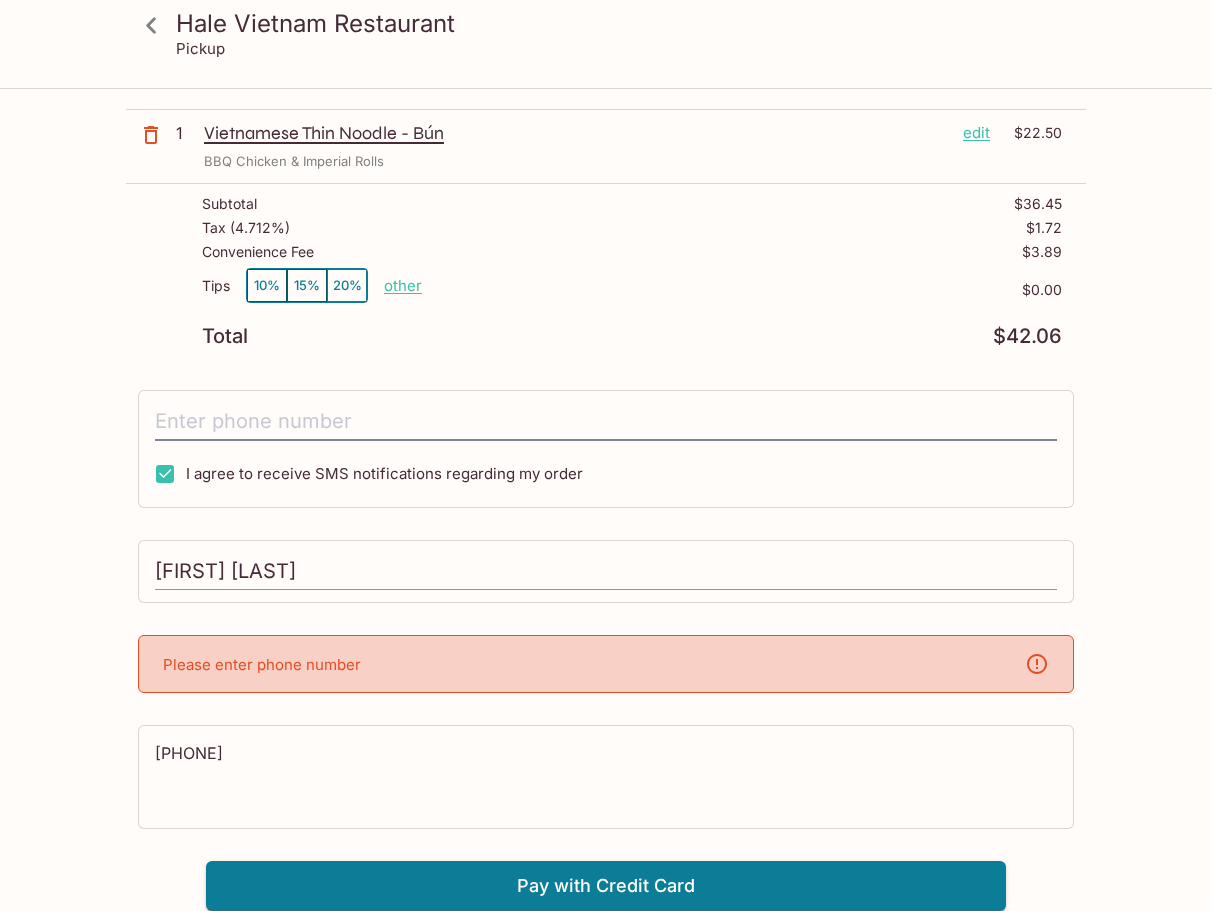 click on "[FIRST] [LAST]" at bounding box center (606, 572) 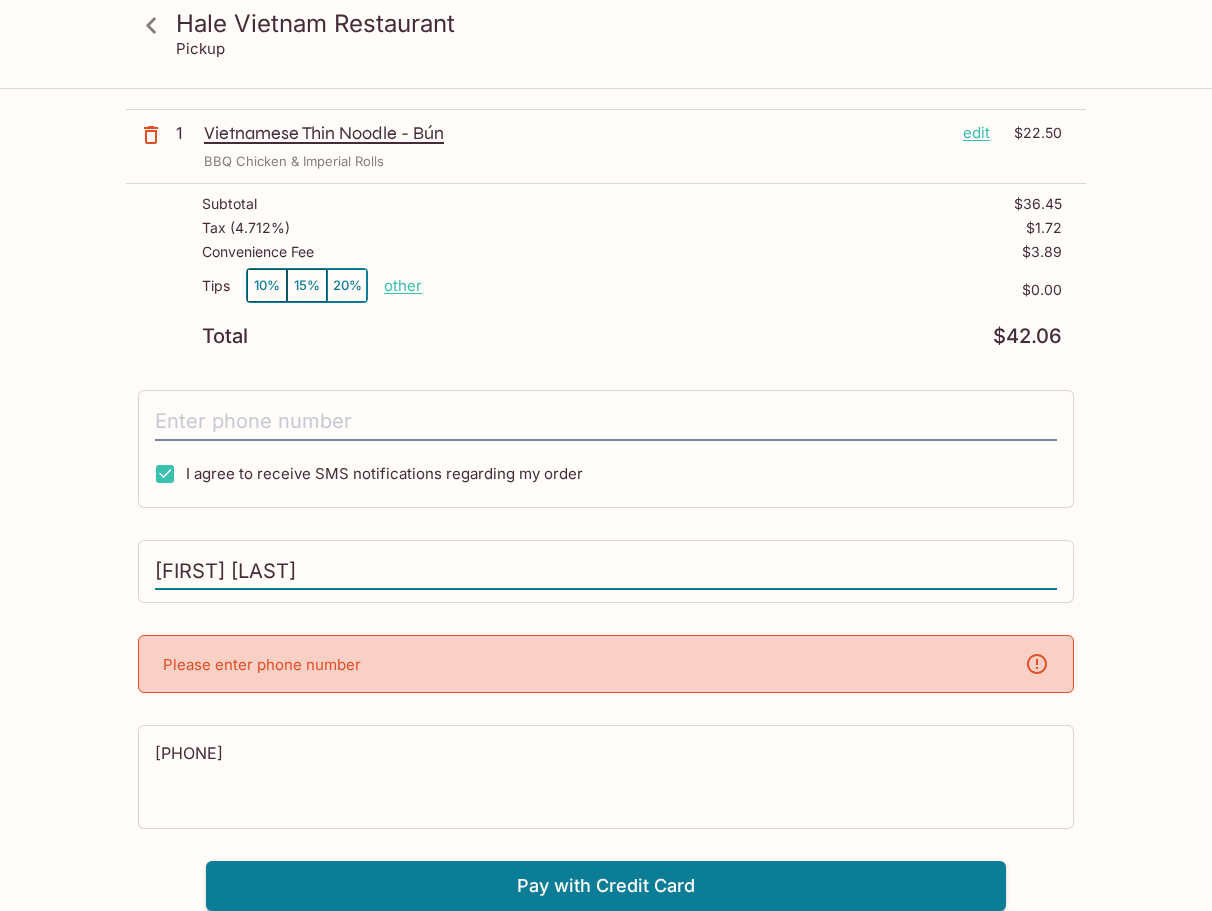 drag, startPoint x: 135, startPoint y: 565, endPoint x: -489, endPoint y: 527, distance: 625.156 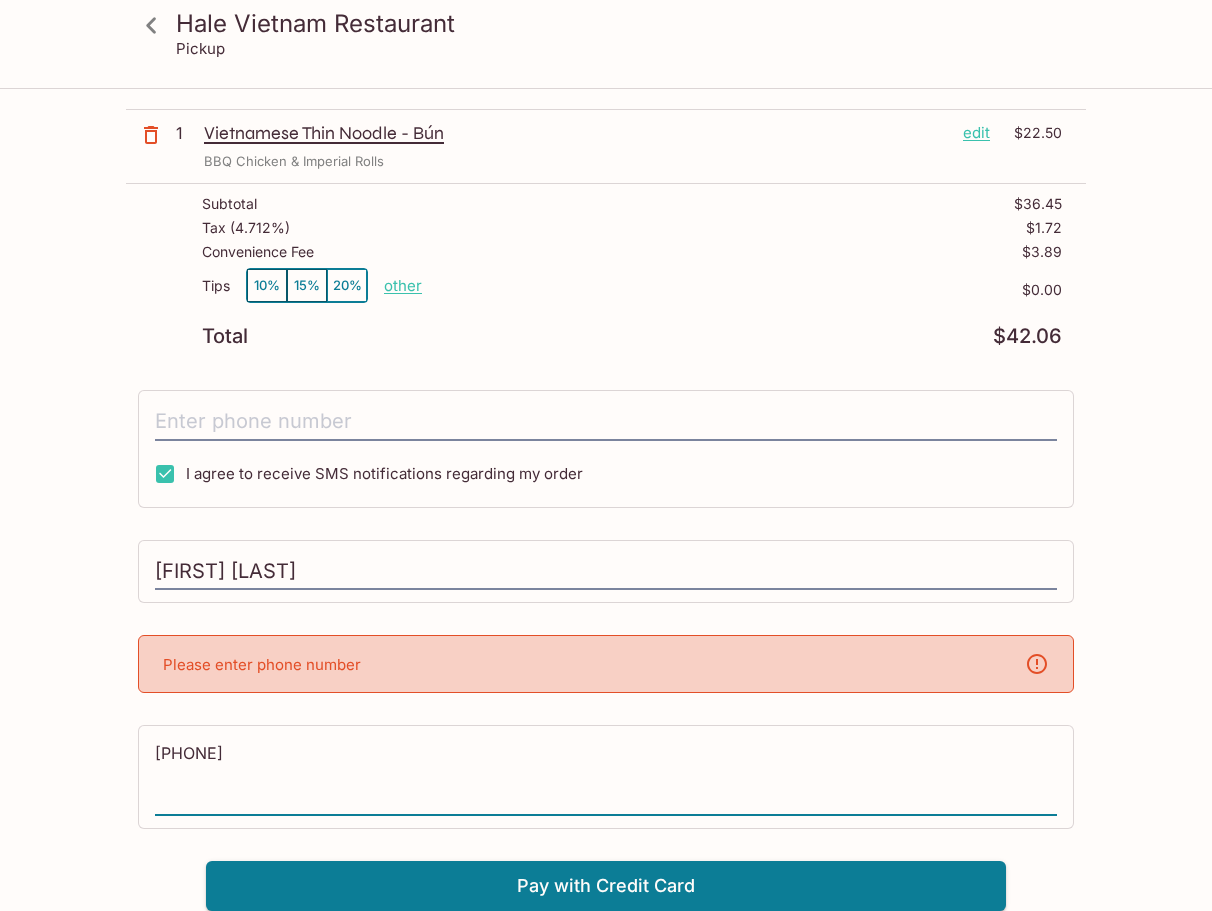 click on "[PHONE]" at bounding box center (606, 776) 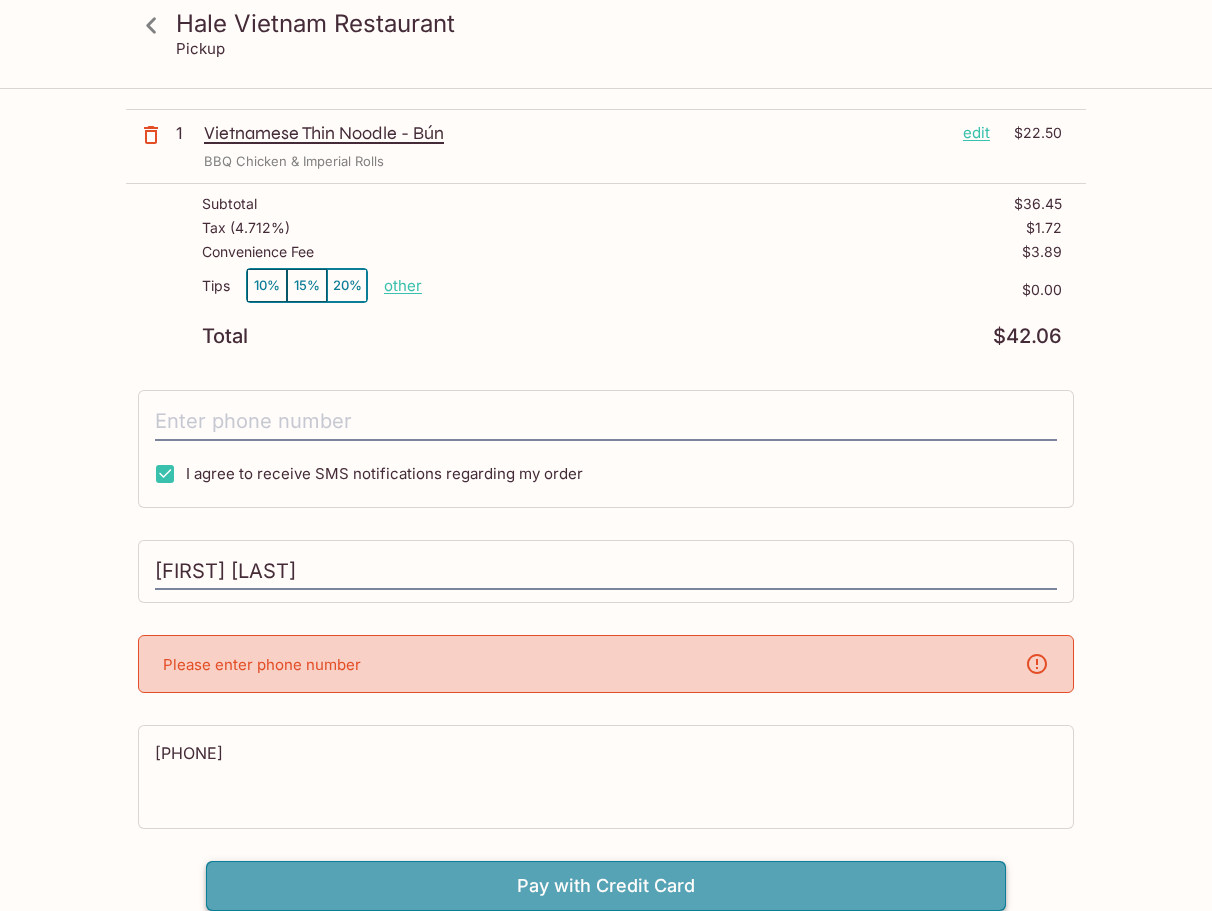 click on "Pay with Credit Card" at bounding box center (606, 886) 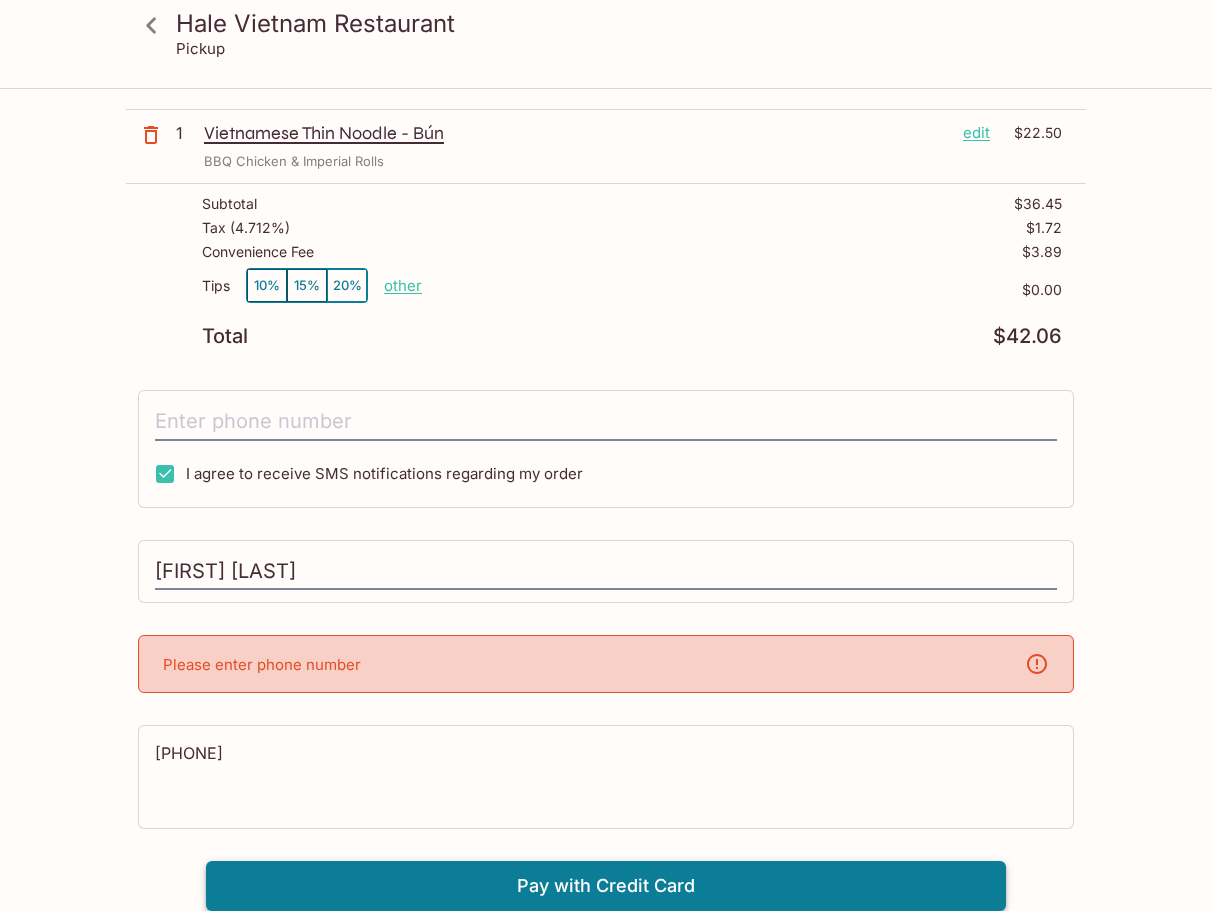 click on "Pay with Credit Card" at bounding box center [606, 886] 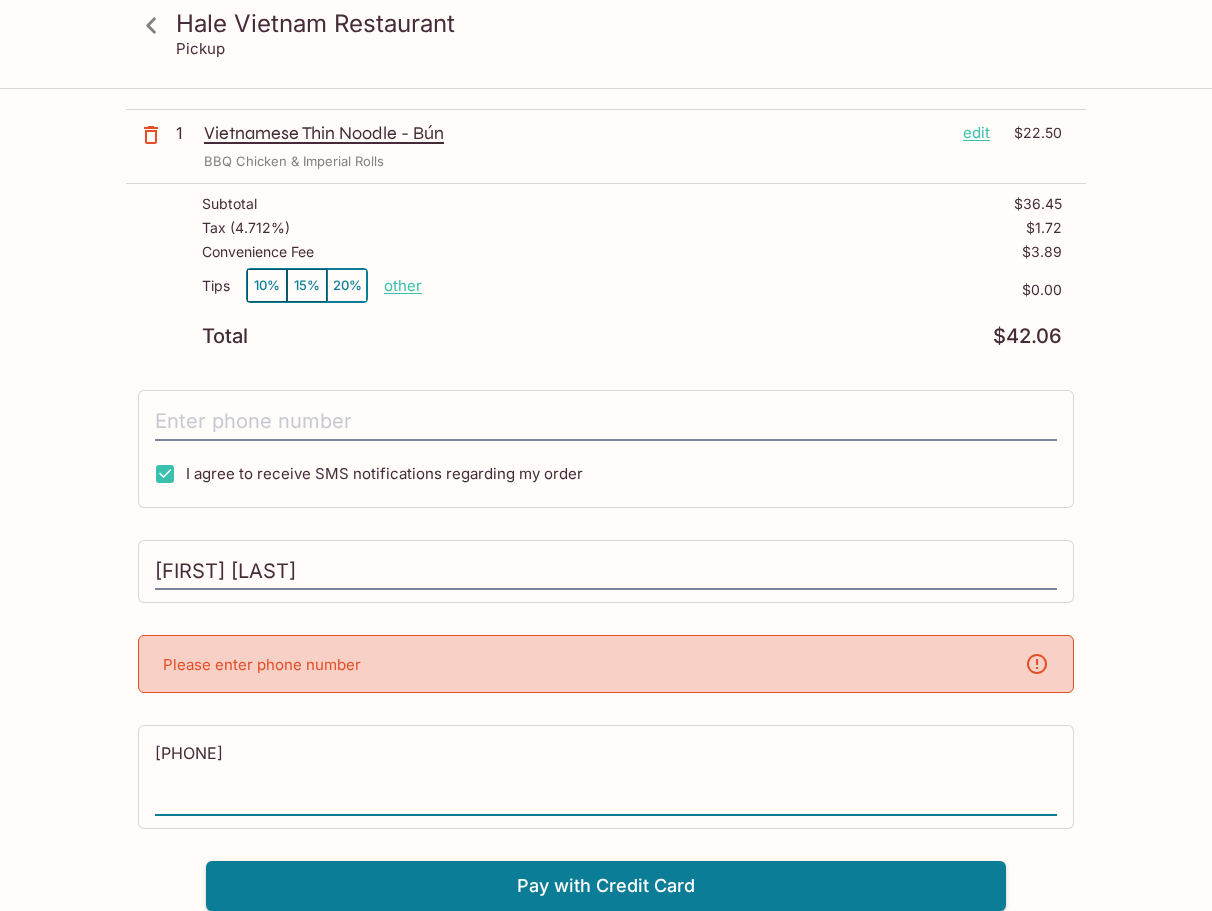 click on "[PHONE]" at bounding box center (606, 776) 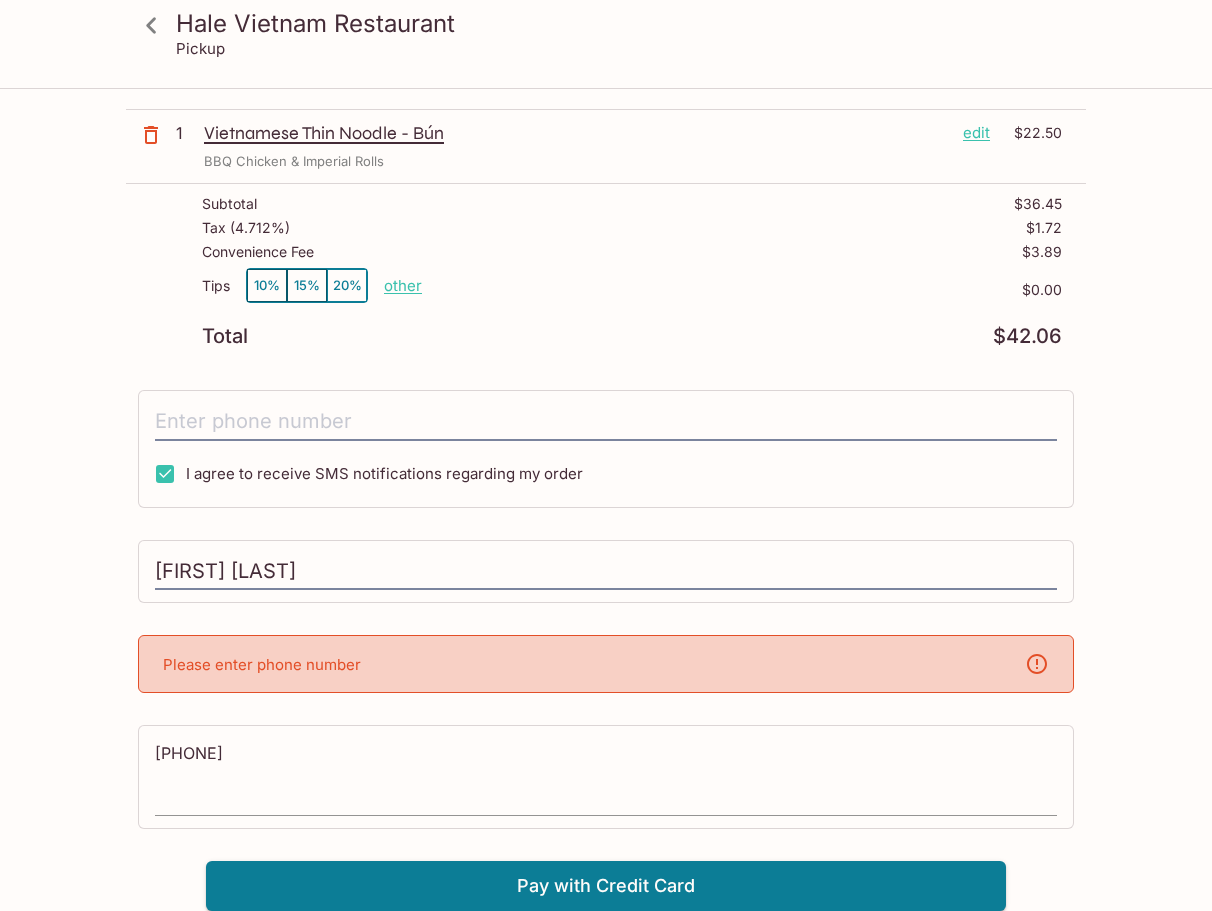 click on "[PHONE] x" at bounding box center [606, 777] 